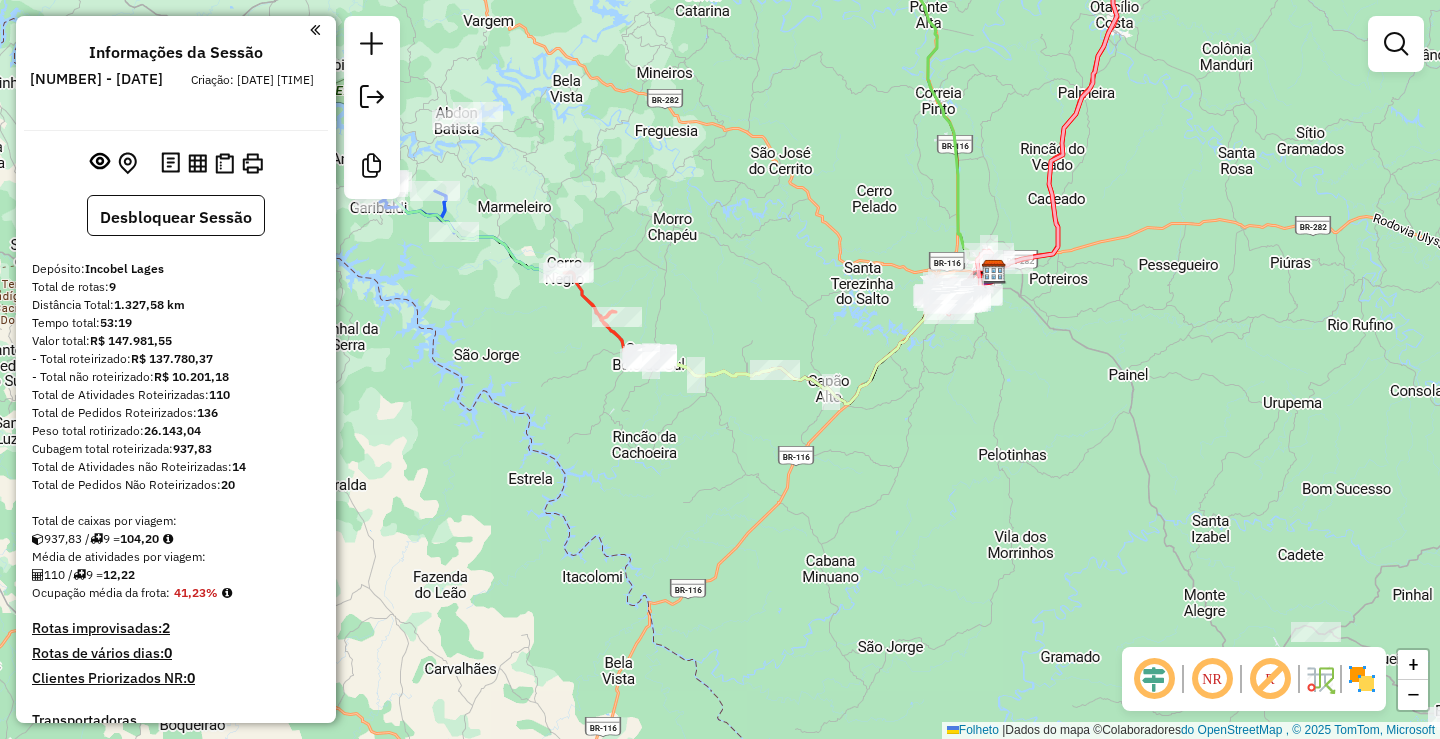 scroll, scrollTop: 0, scrollLeft: 0, axis: both 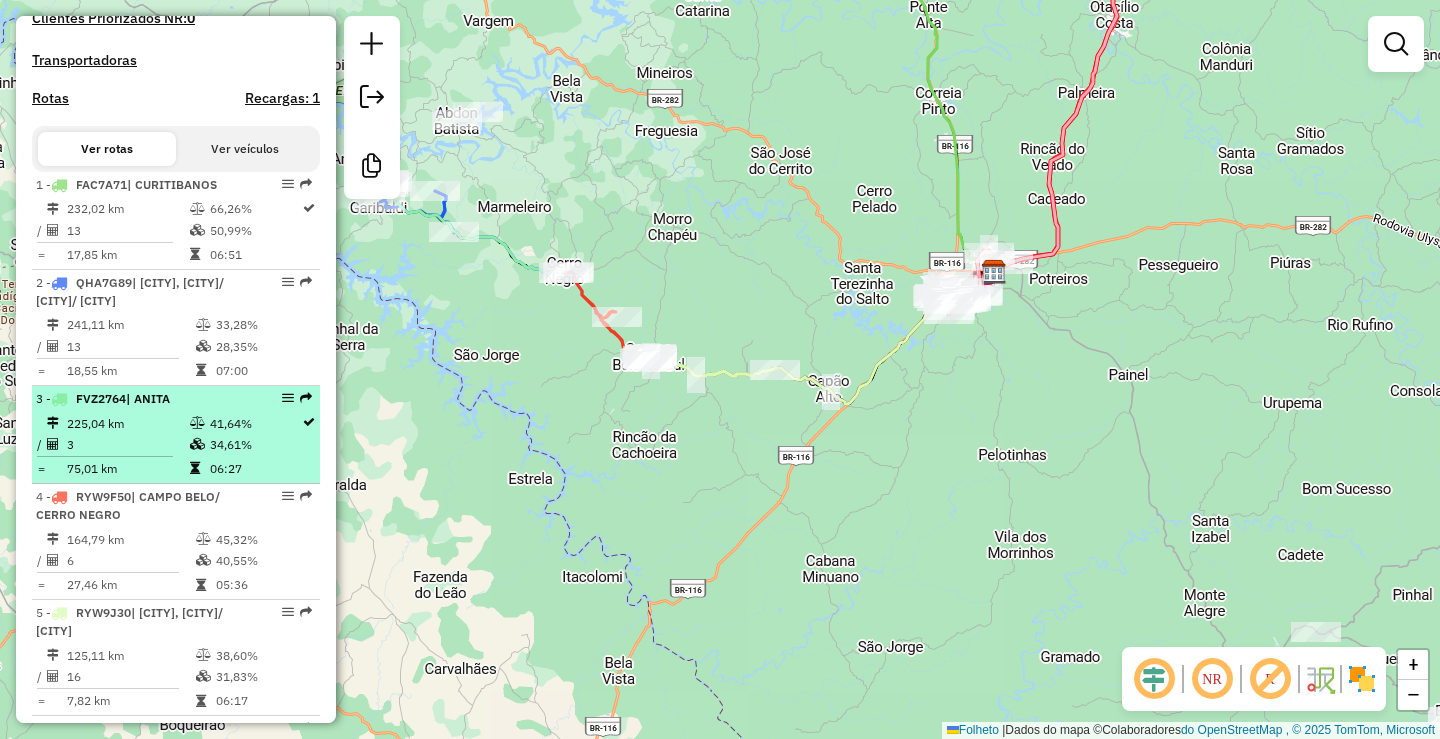 click at bounding box center [197, 423] 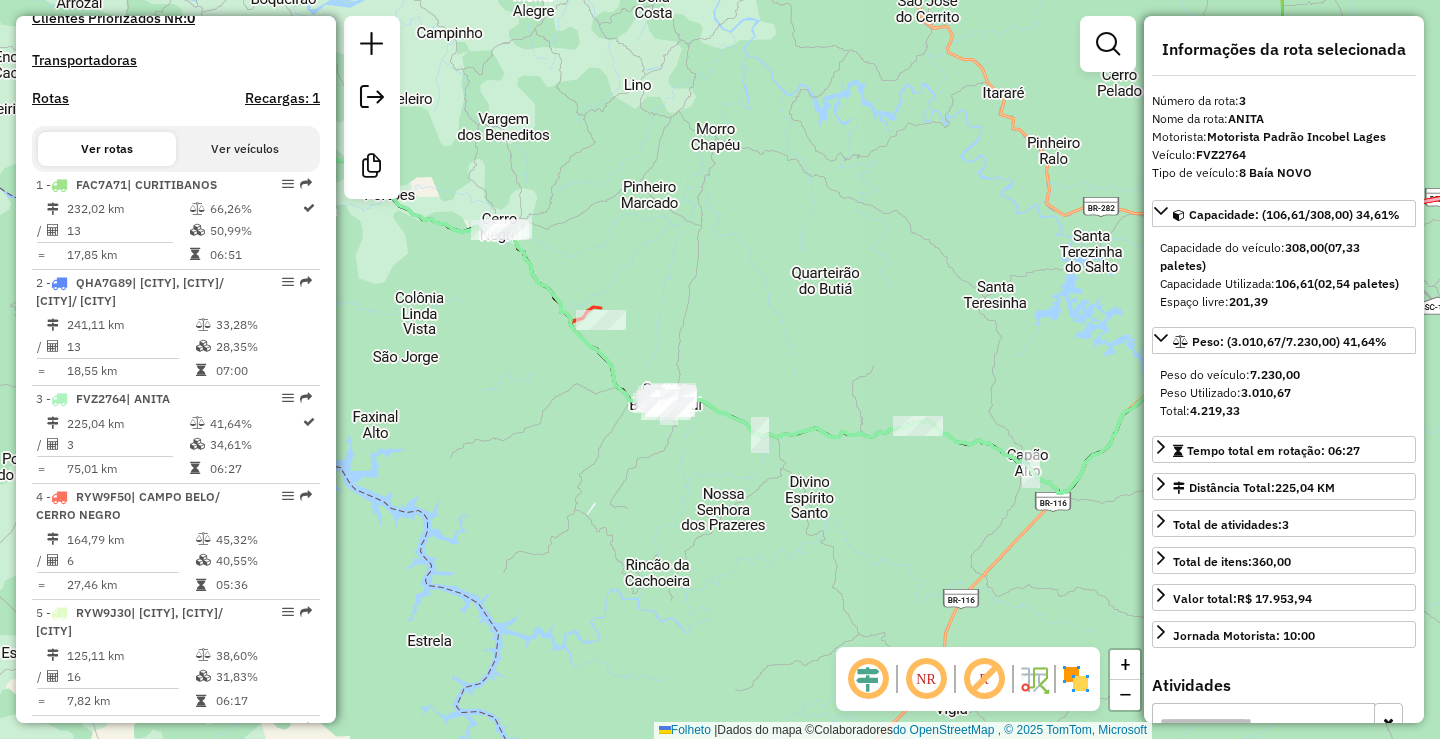 drag, startPoint x: 746, startPoint y: 482, endPoint x: 749, endPoint y: 449, distance: 33.13608 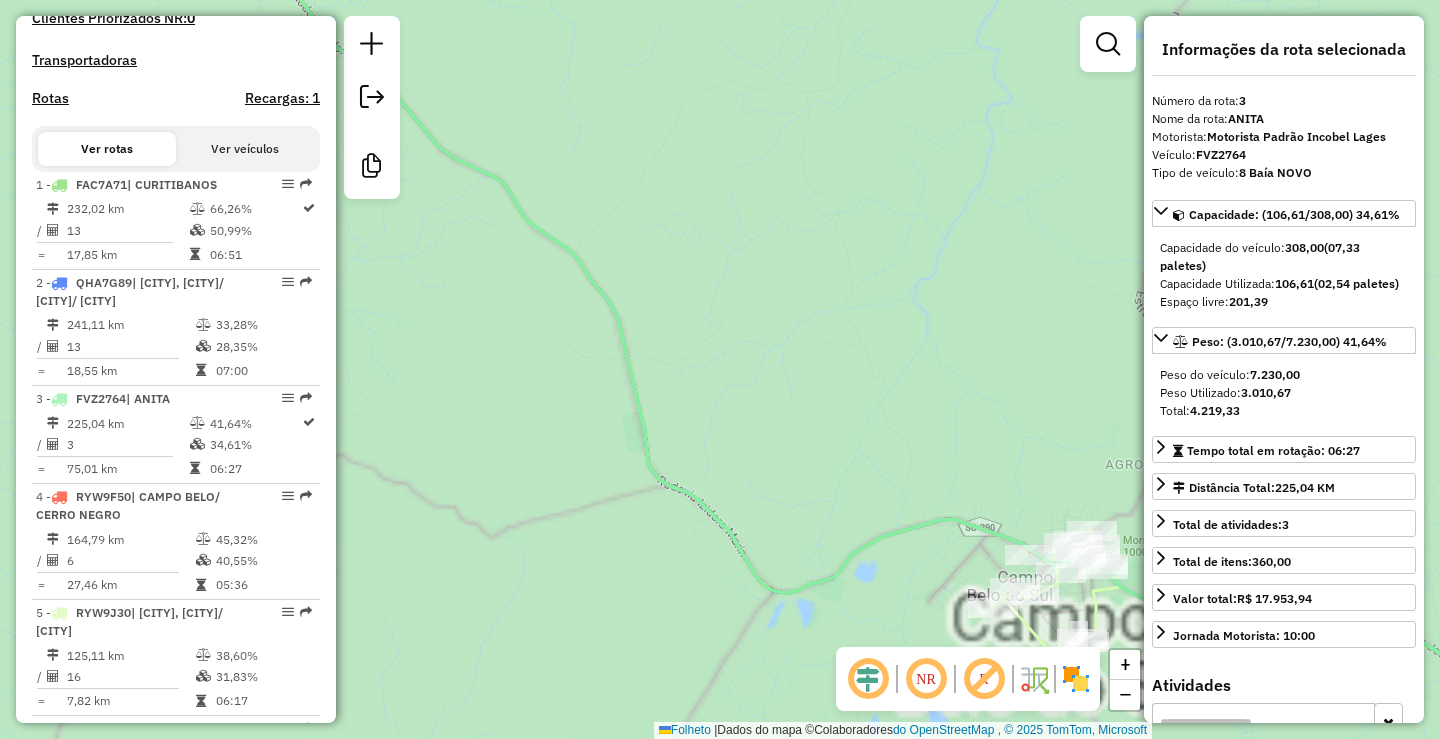 scroll, scrollTop: 360, scrollLeft: 0, axis: vertical 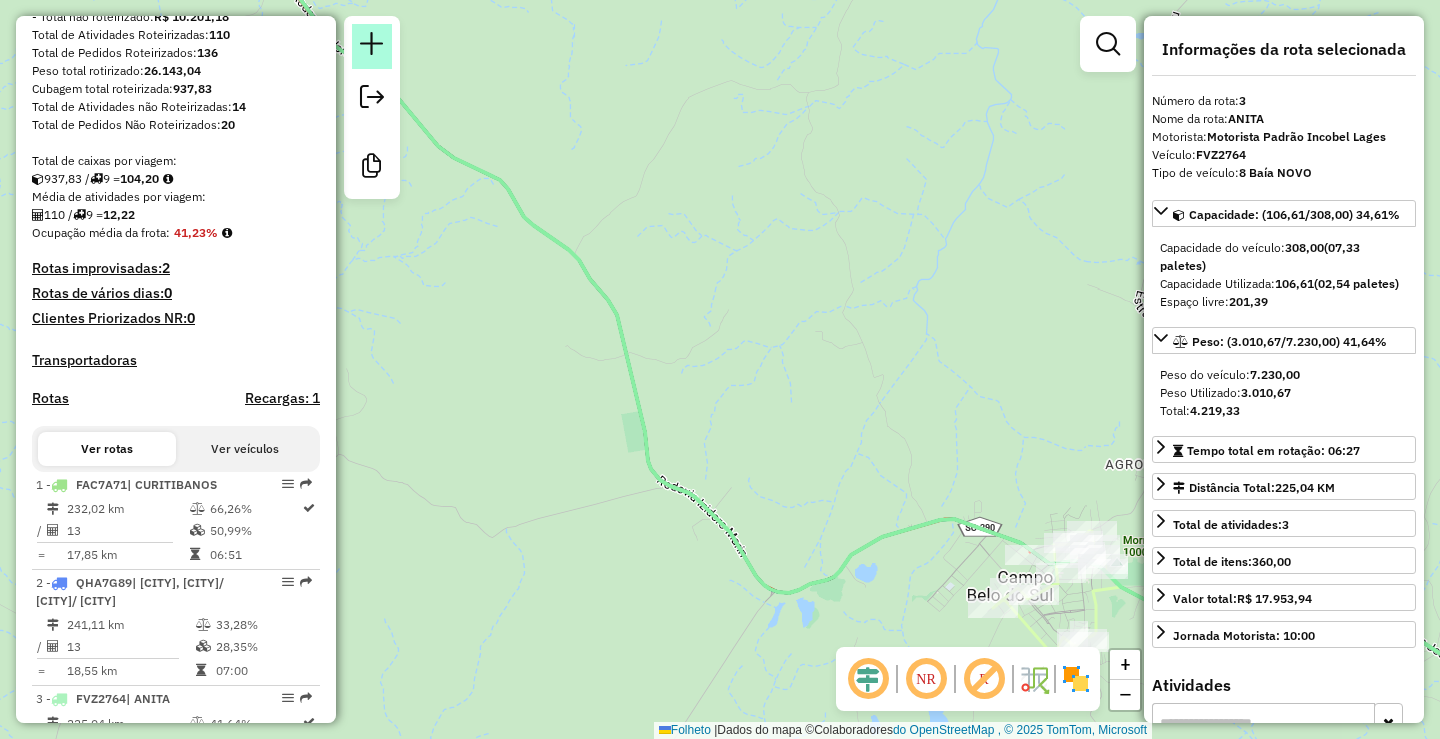 click 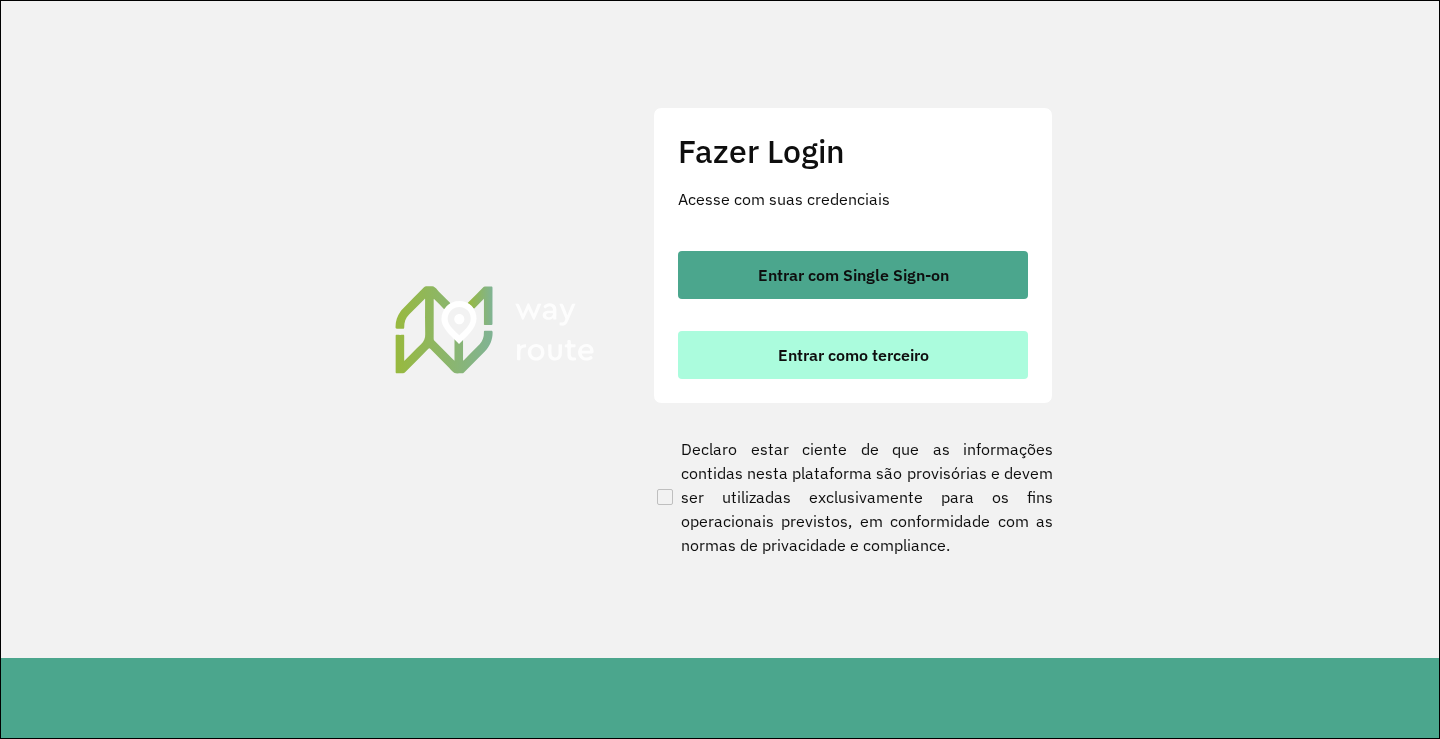 click on "Entrar como terceiro" at bounding box center [853, 355] 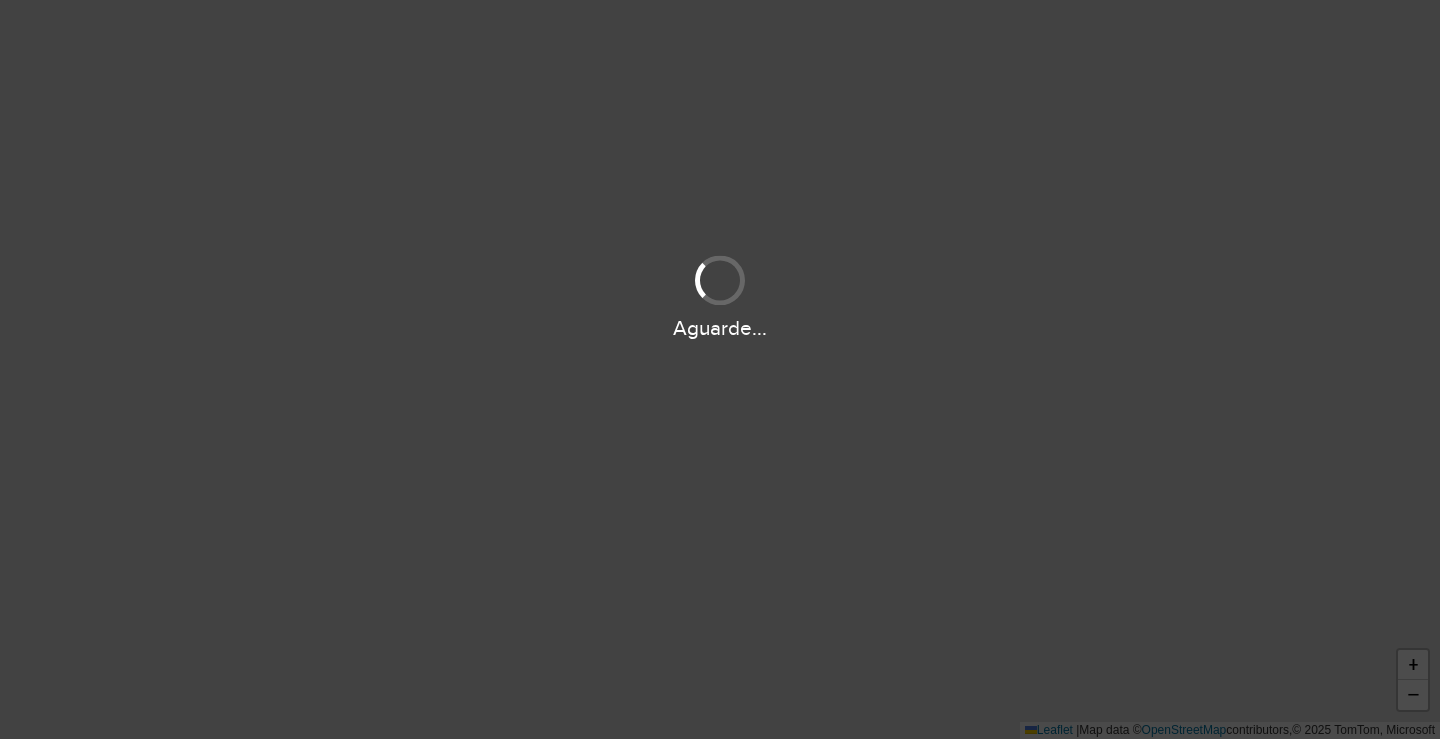 scroll, scrollTop: 0, scrollLeft: 0, axis: both 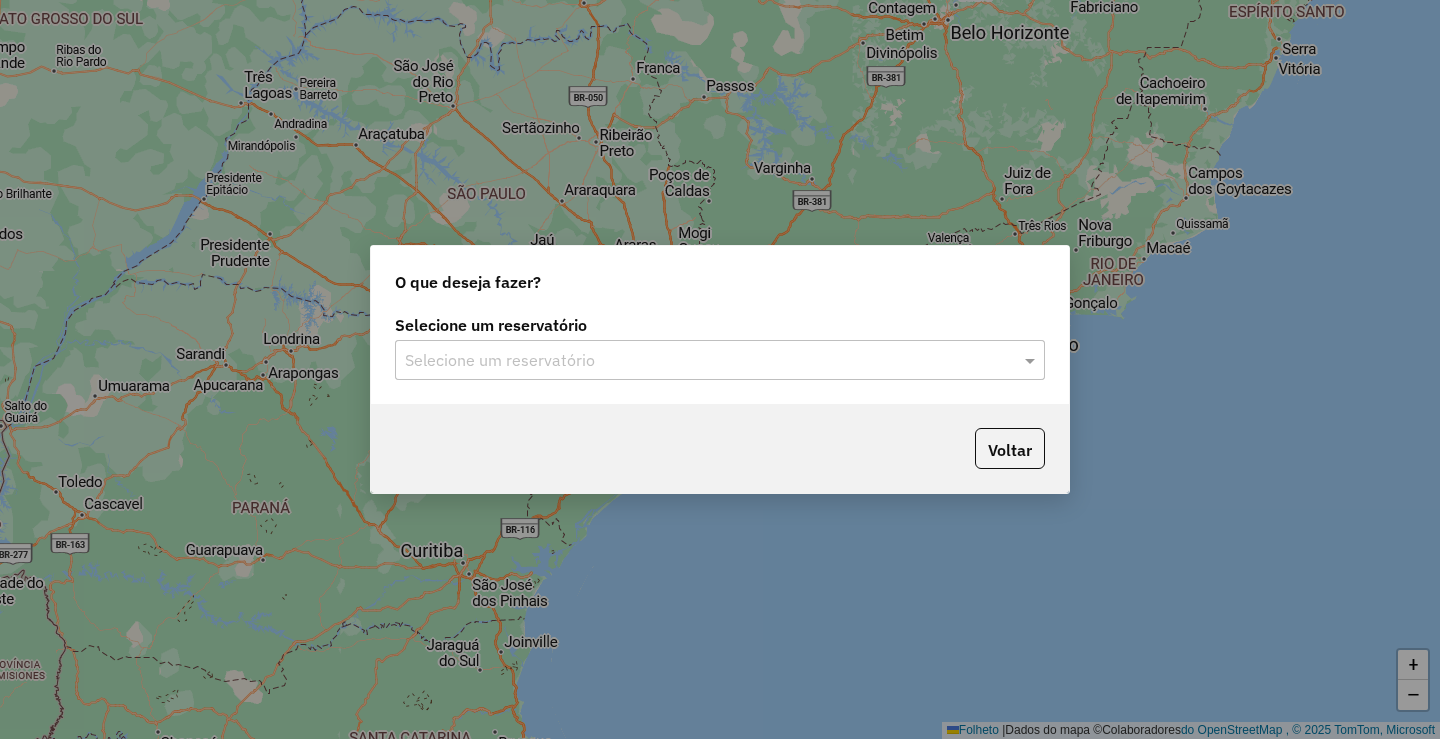 click 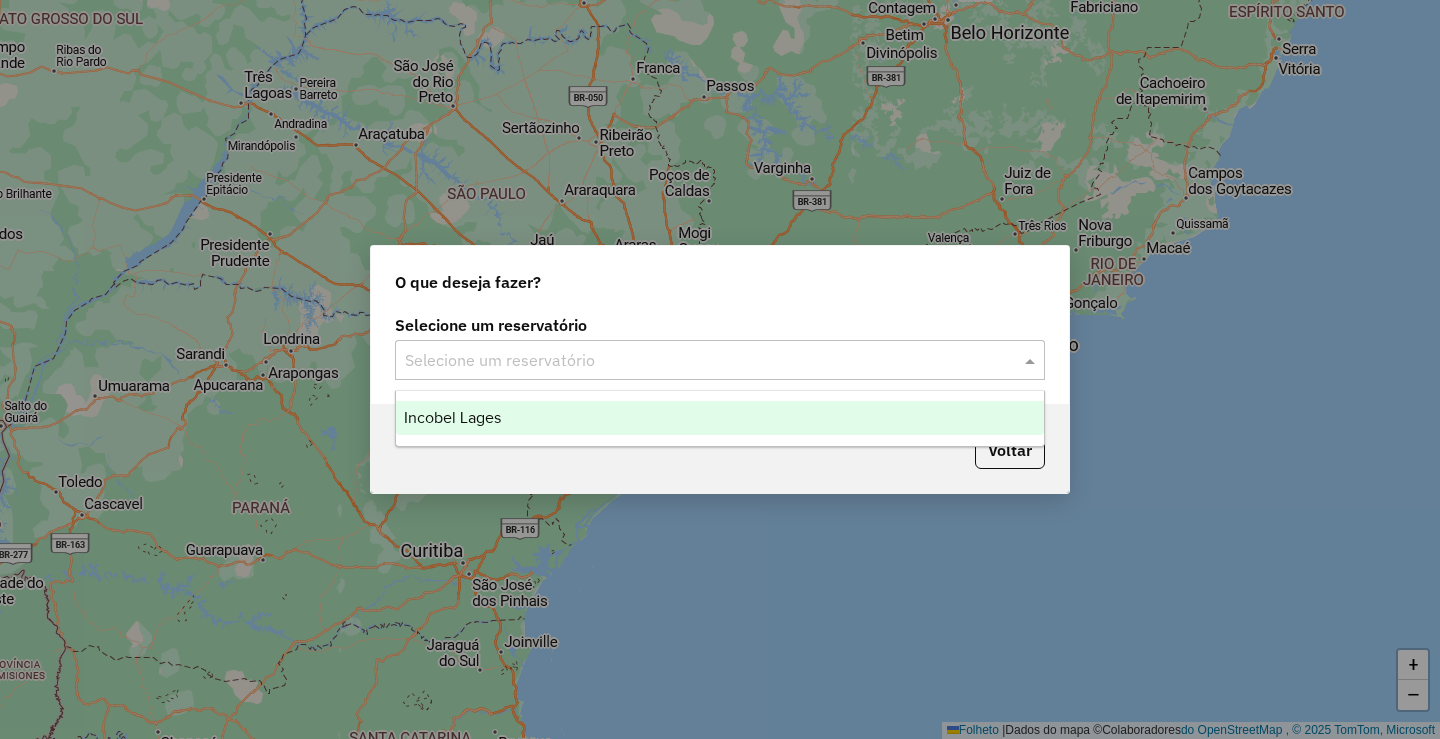 click on "Incobel Lages" at bounding box center (720, 418) 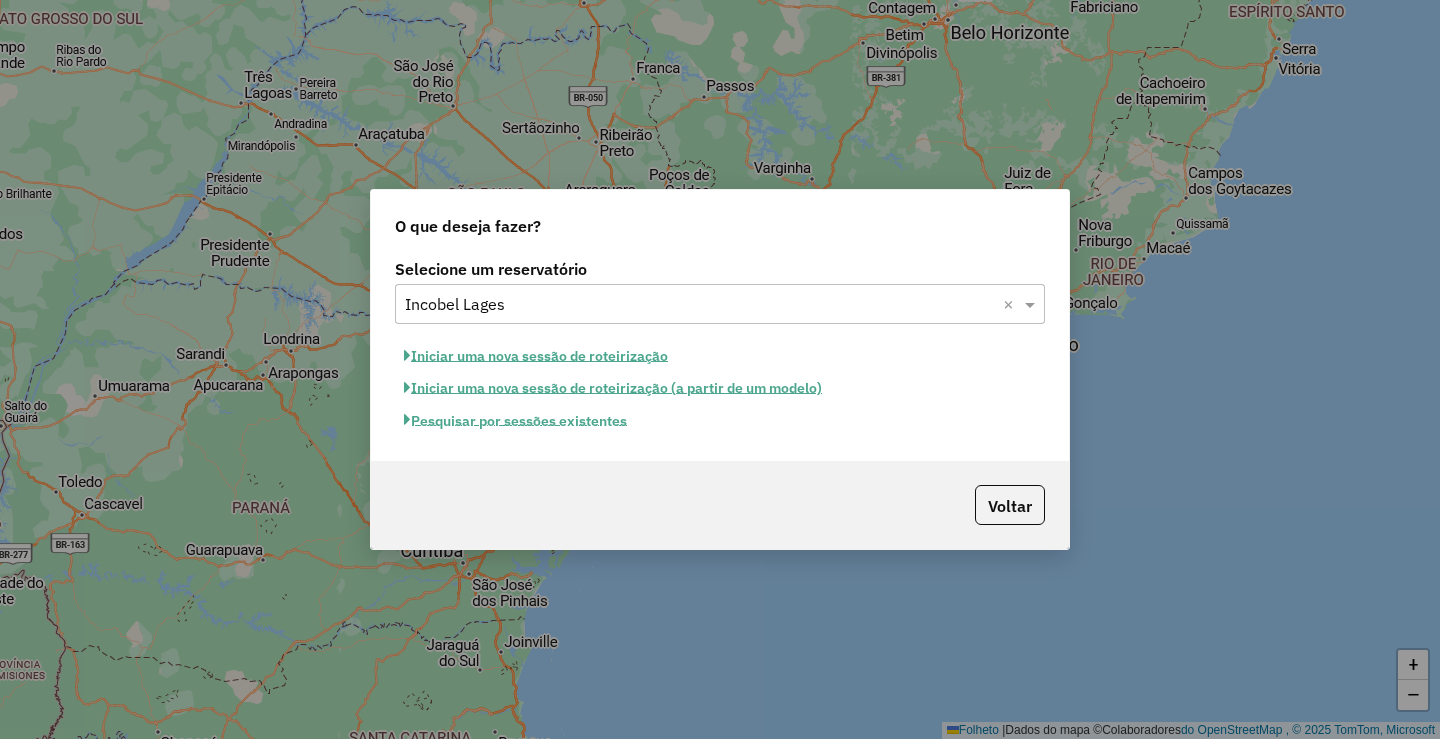 click on "Pesquisar por sessões existentes" 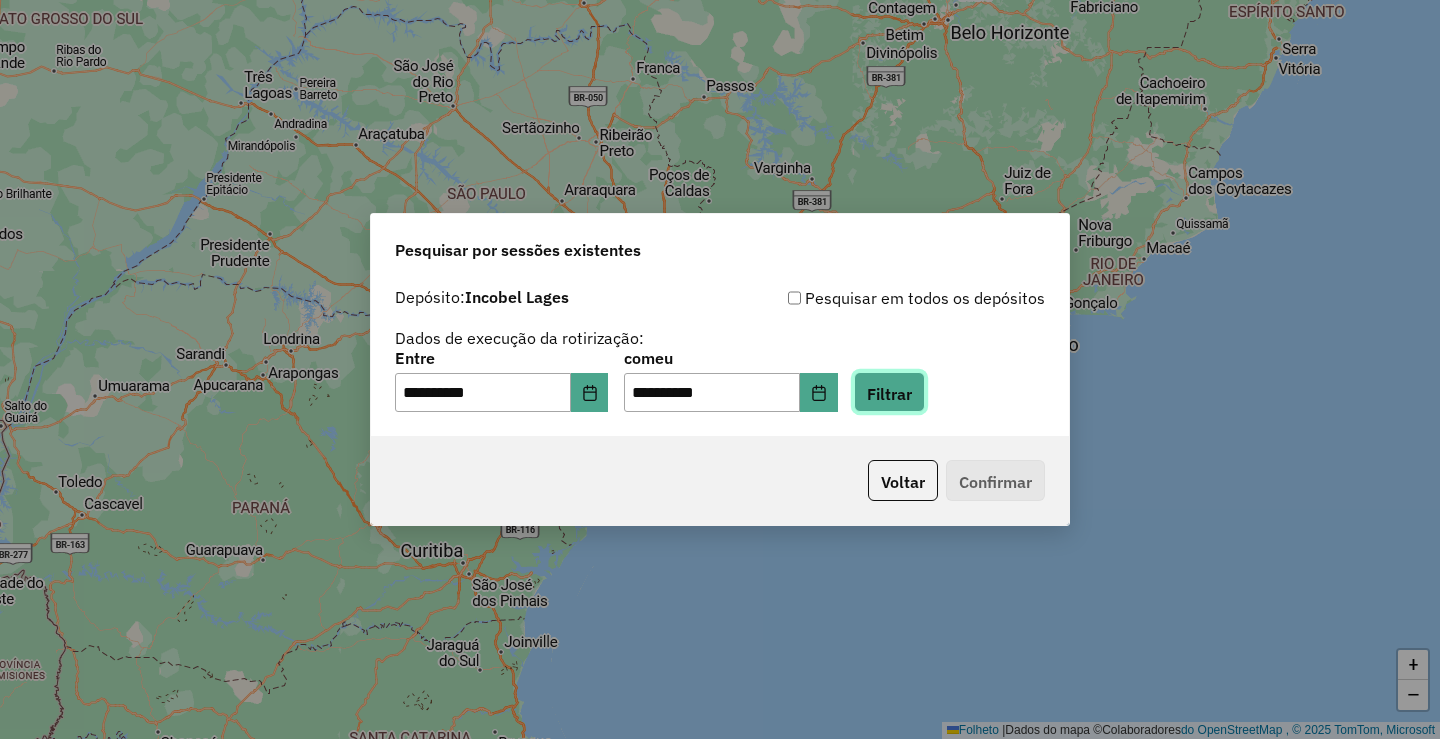 click on "Filtrar" 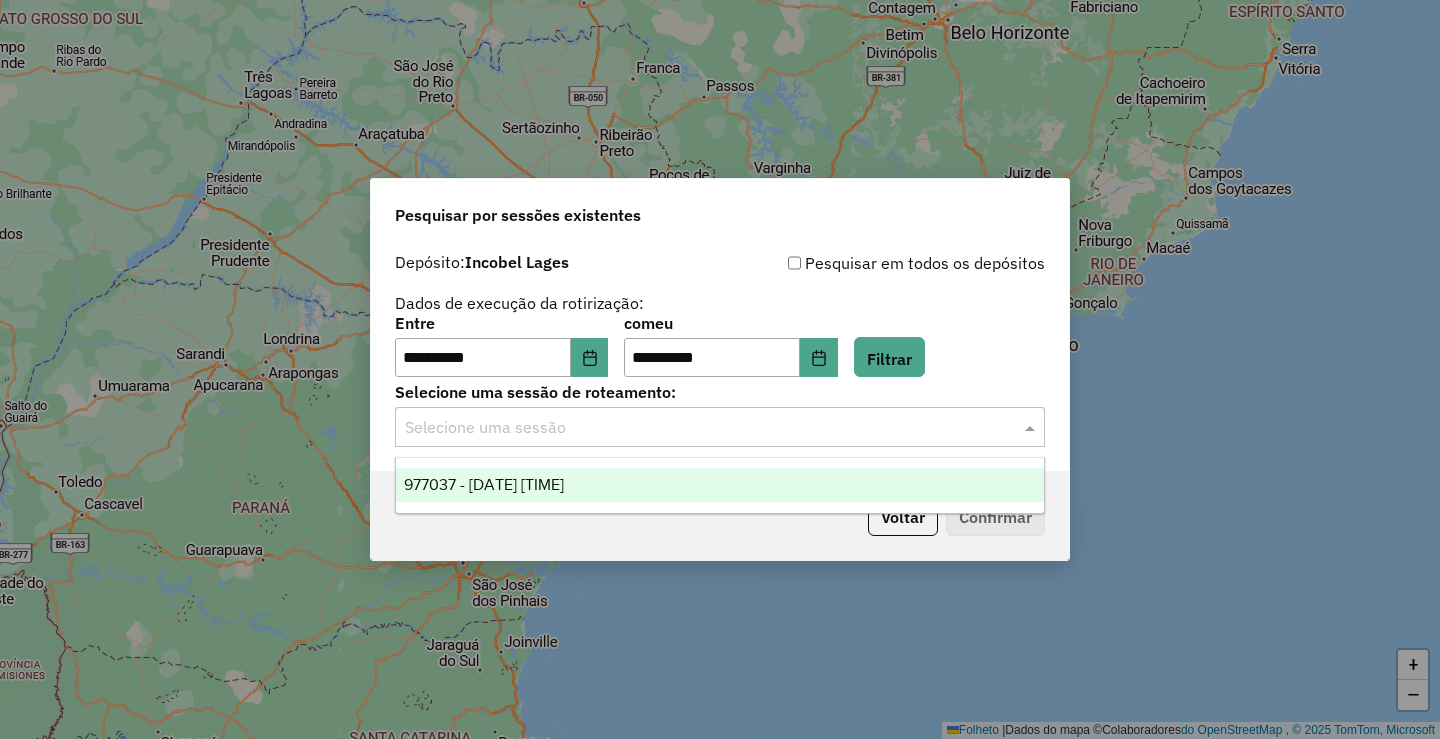 click 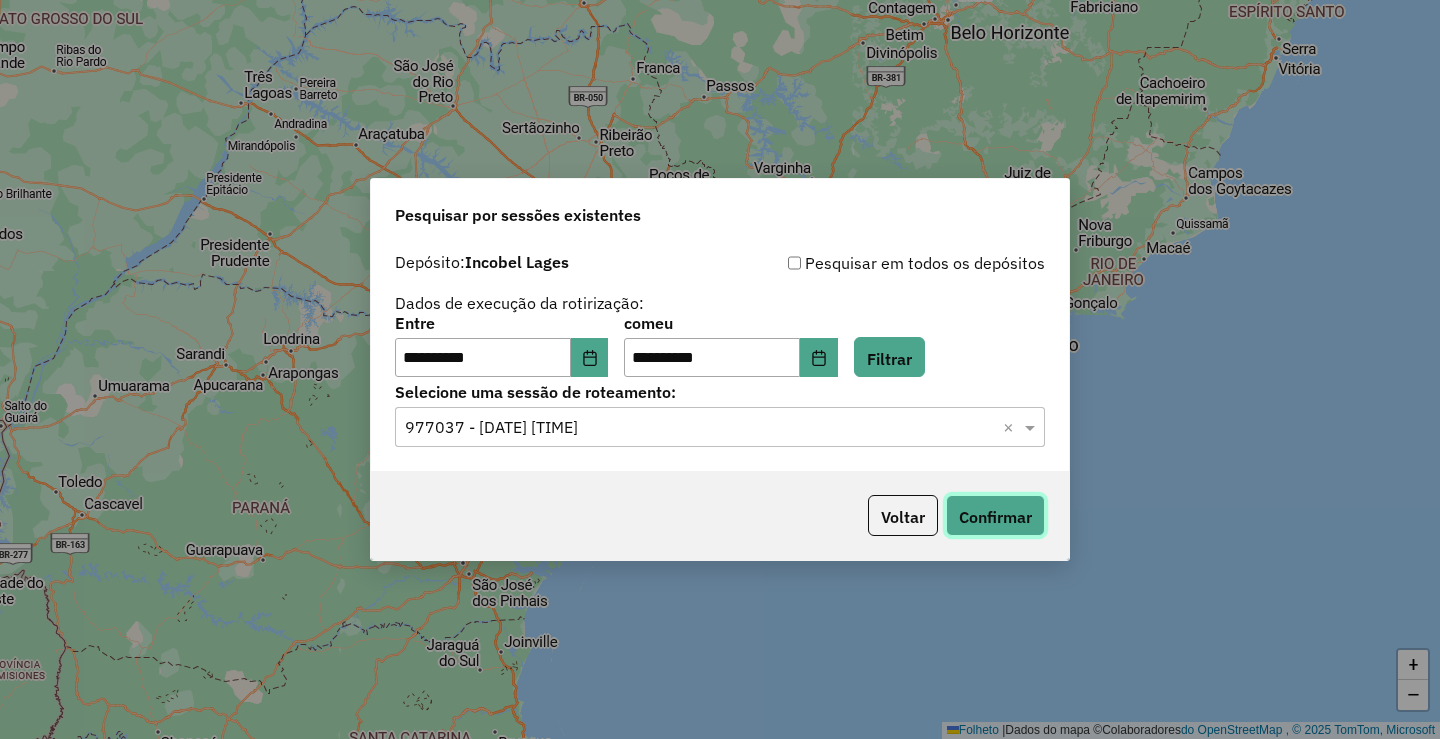 click on "Confirmar" 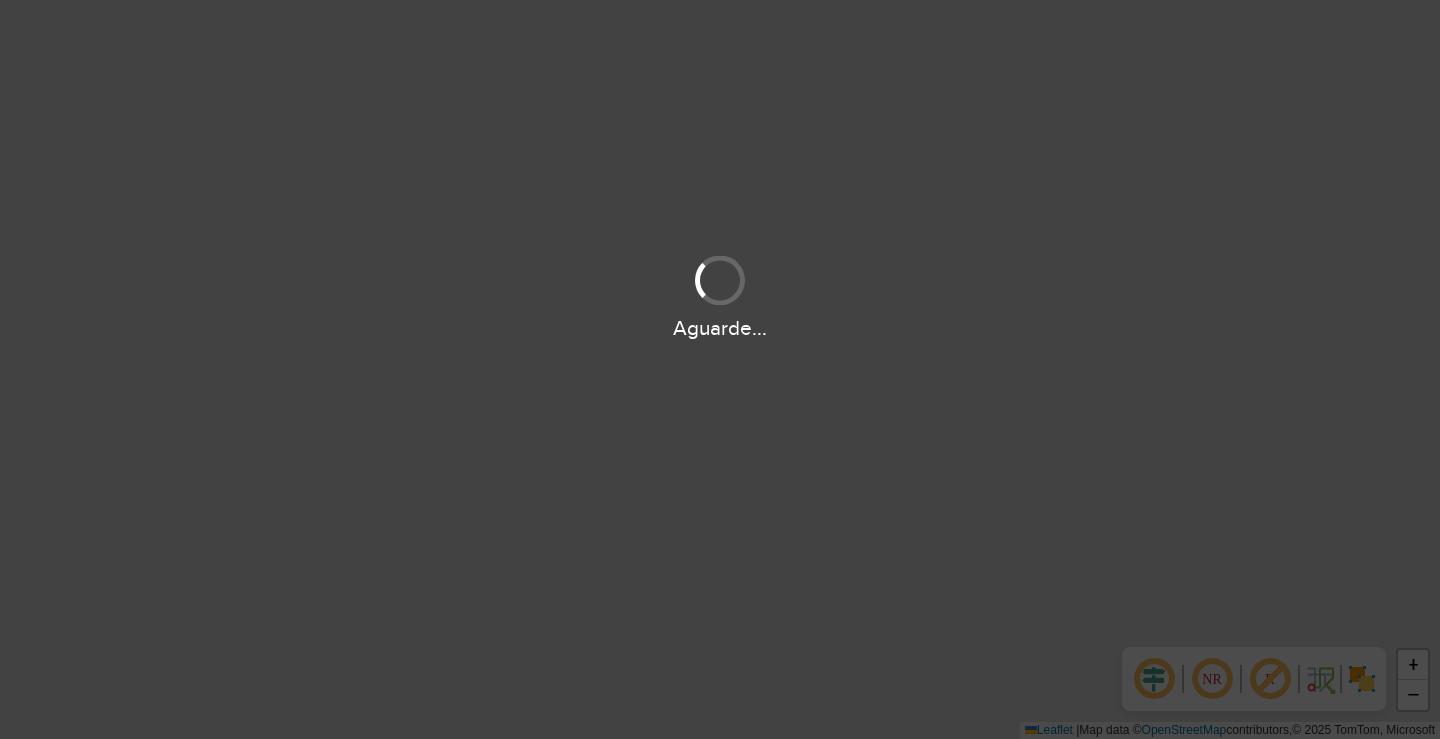 scroll, scrollTop: 0, scrollLeft: 0, axis: both 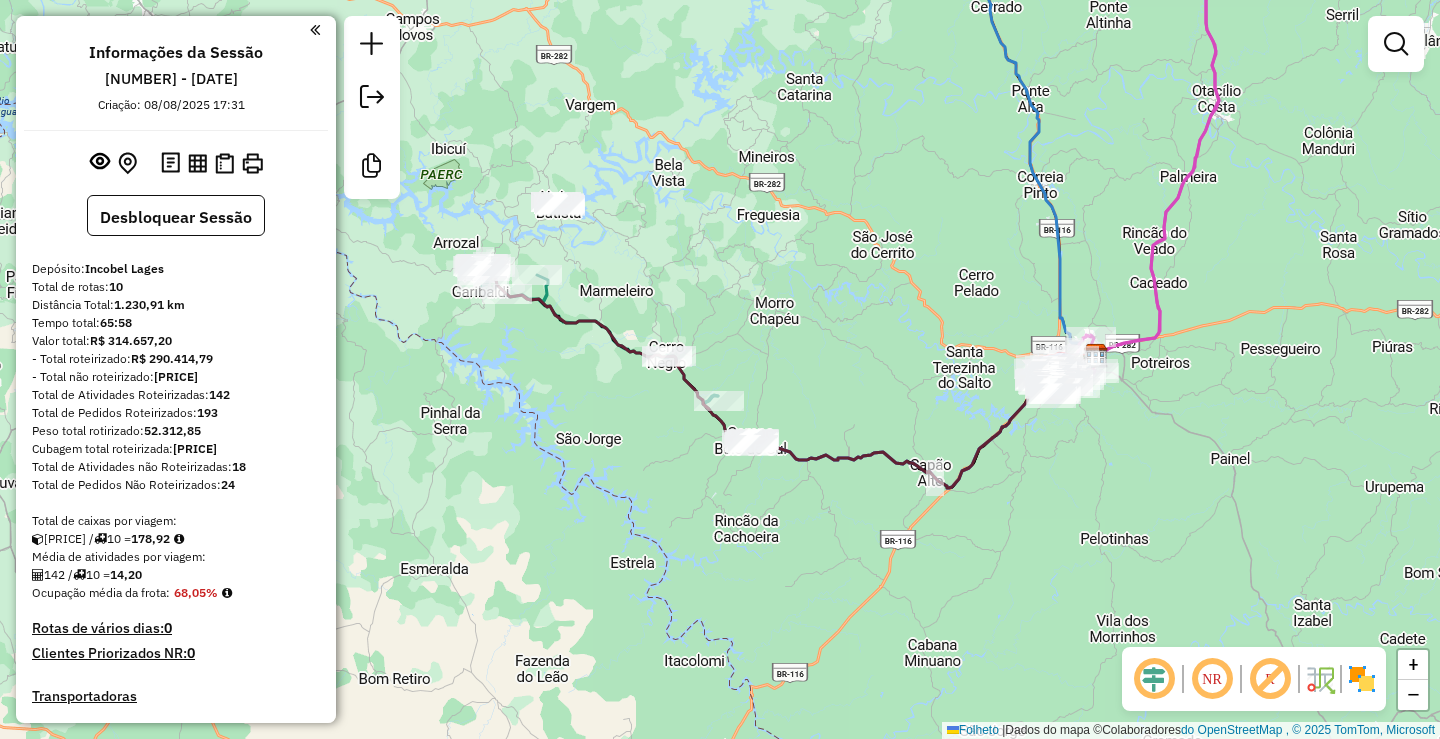 drag, startPoint x: 677, startPoint y: 392, endPoint x: 919, endPoint y: 397, distance: 242.05165 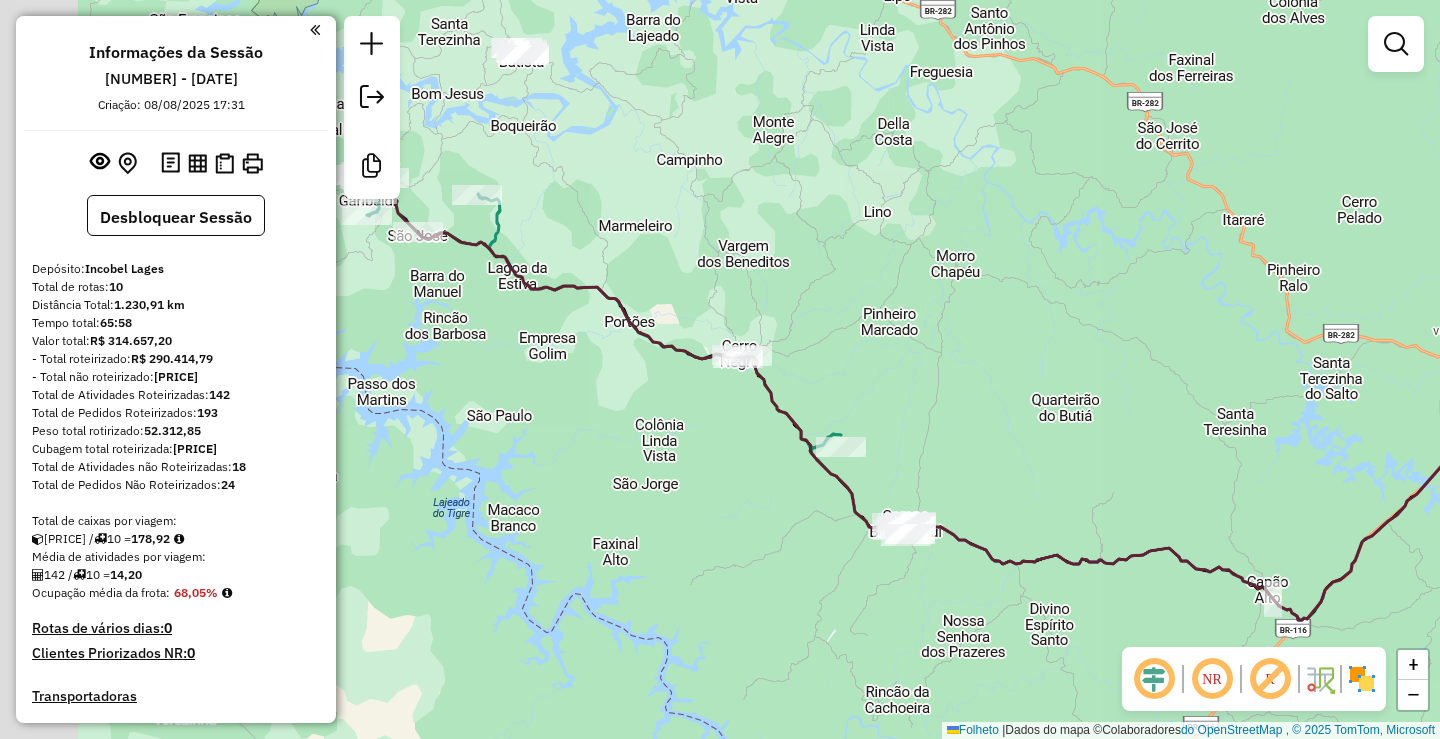 drag, startPoint x: 783, startPoint y: 323, endPoint x: 945, endPoint y: 343, distance: 163.2299 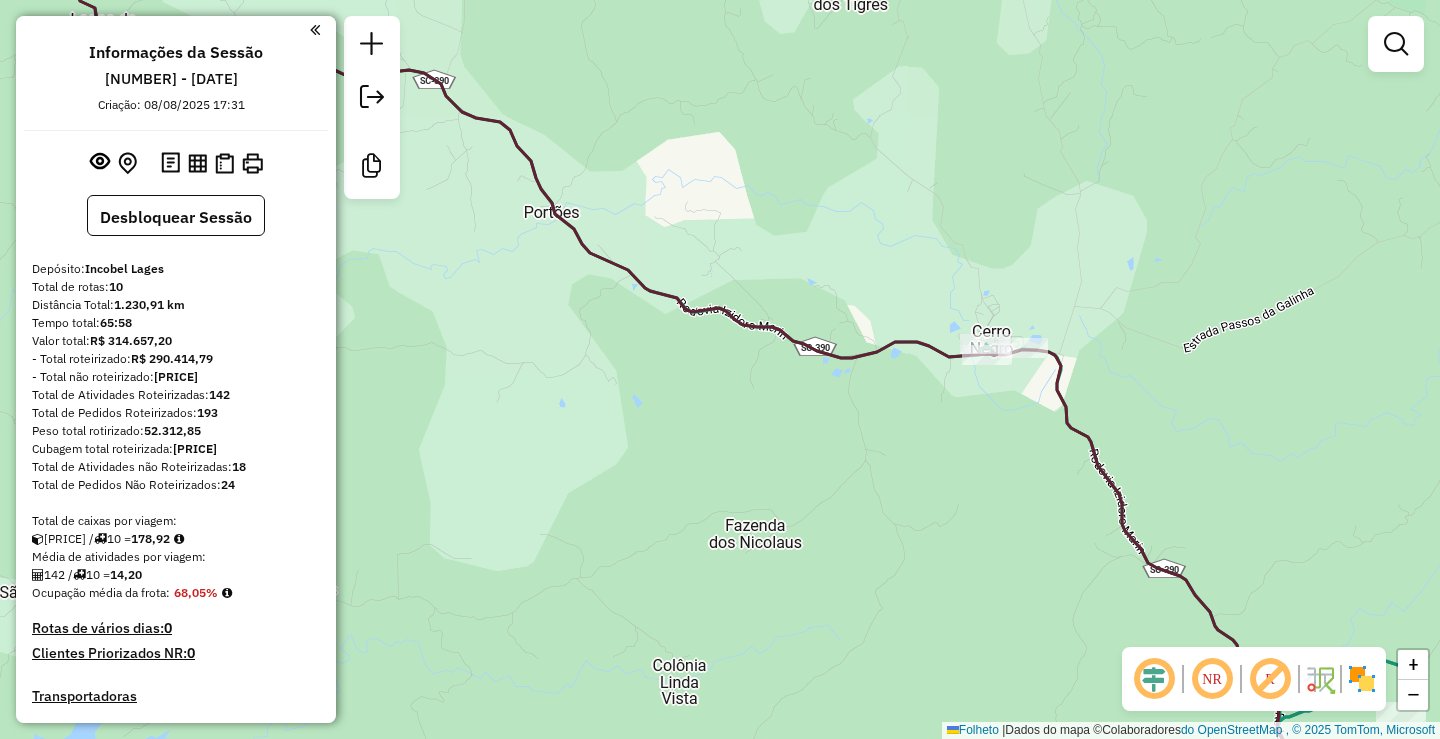 drag, startPoint x: 714, startPoint y: 368, endPoint x: 822, endPoint y: 417, distance: 118.595955 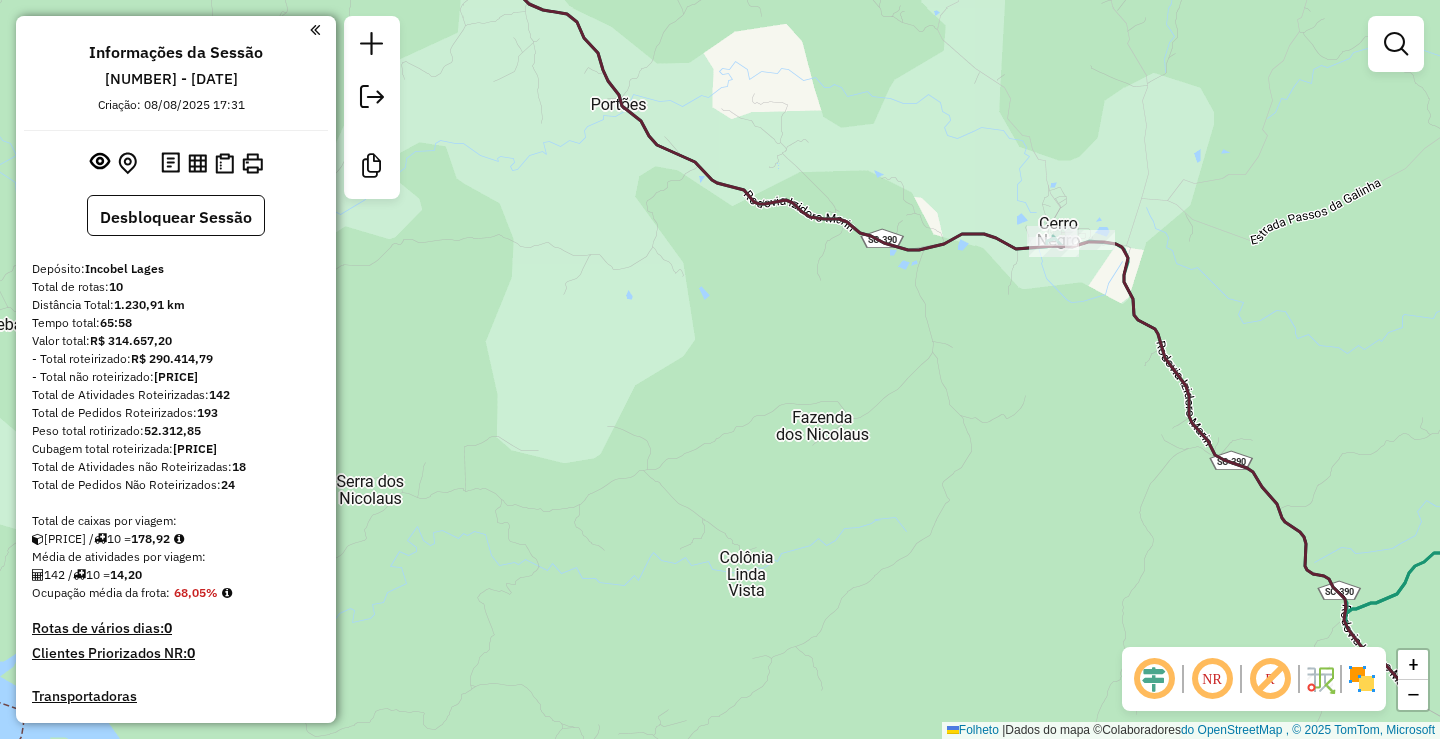 drag, startPoint x: 821, startPoint y: 396, endPoint x: 795, endPoint y: 192, distance: 205.65019 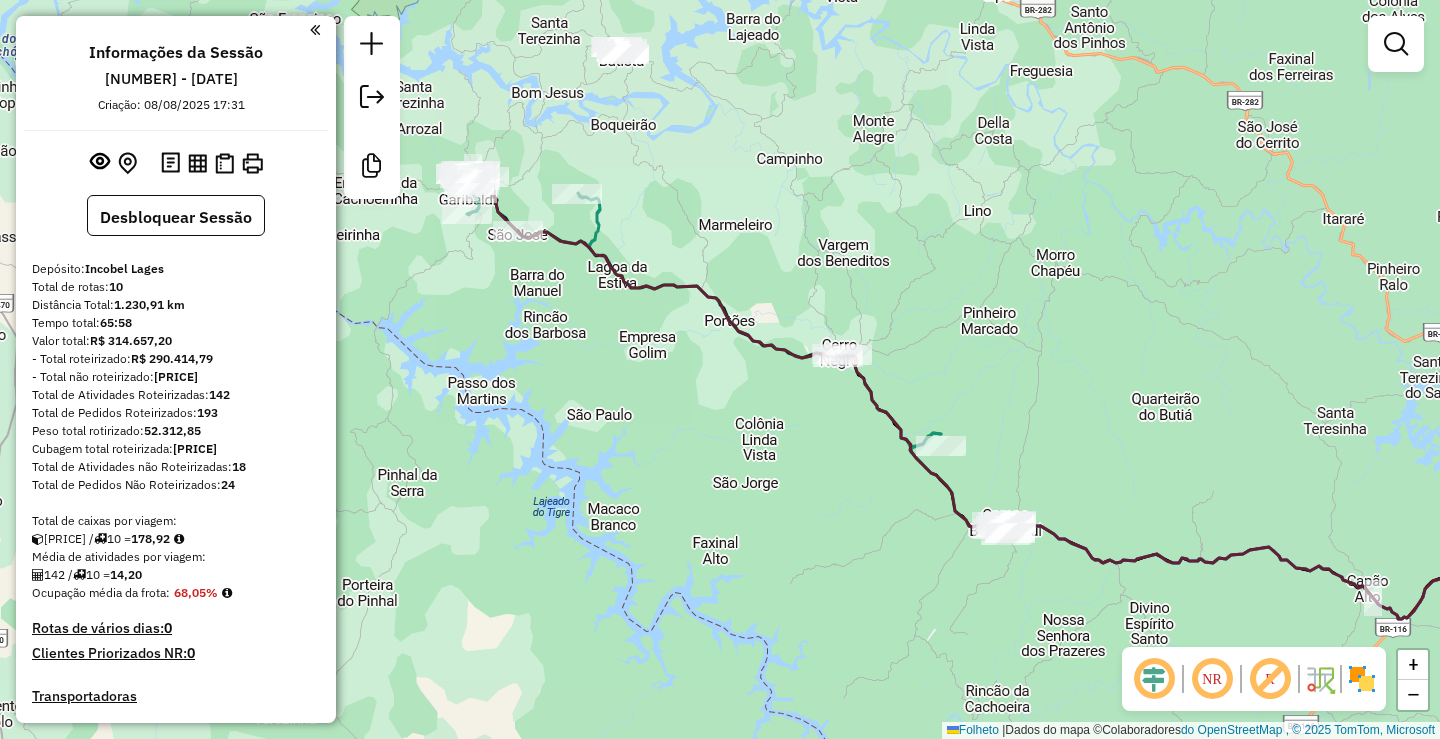 click on "Janela de atendimento Grade de atendimento Capacidade Transportadoras Veículos Cliente Pedidos  Rotas Selecione os dias de semana para filtrar as janelas de atendimento  Seg   Ter   Qua   Qui   Sex   Sáb   Dom  Informe o período da janela de atendimento: De: Até:  Filtrar exatamente a janela do cliente  Considerar janela de atendimento padrão  Selecione os dias de semana para filtrar as grades de atendimento  Seg   Ter   Qua   Qui   Sex   Sáb   Dom   Considerar clientes sem dia de atendimento cadastrado  Clientes fora do dia de atendimento selecionado Filtrar as atividades entre os valores definidos abaixo:  Peso mínimo:   Peso máximo:   Cubagem mínima:   Cubagem máxima:   De:   Até:  Filtrar as atividades entre o tempo de atendimento definido abaixo:  De:   Até:   Considerar capacidade total dos clientes não roteirizados Transportadora: Selecione um ou mais itens Tipo de veículo: Selecione um ou mais itens Veículo: Selecione um ou mais itens Motorista: Selecione um ou mais itens Nome: Rótulo:" 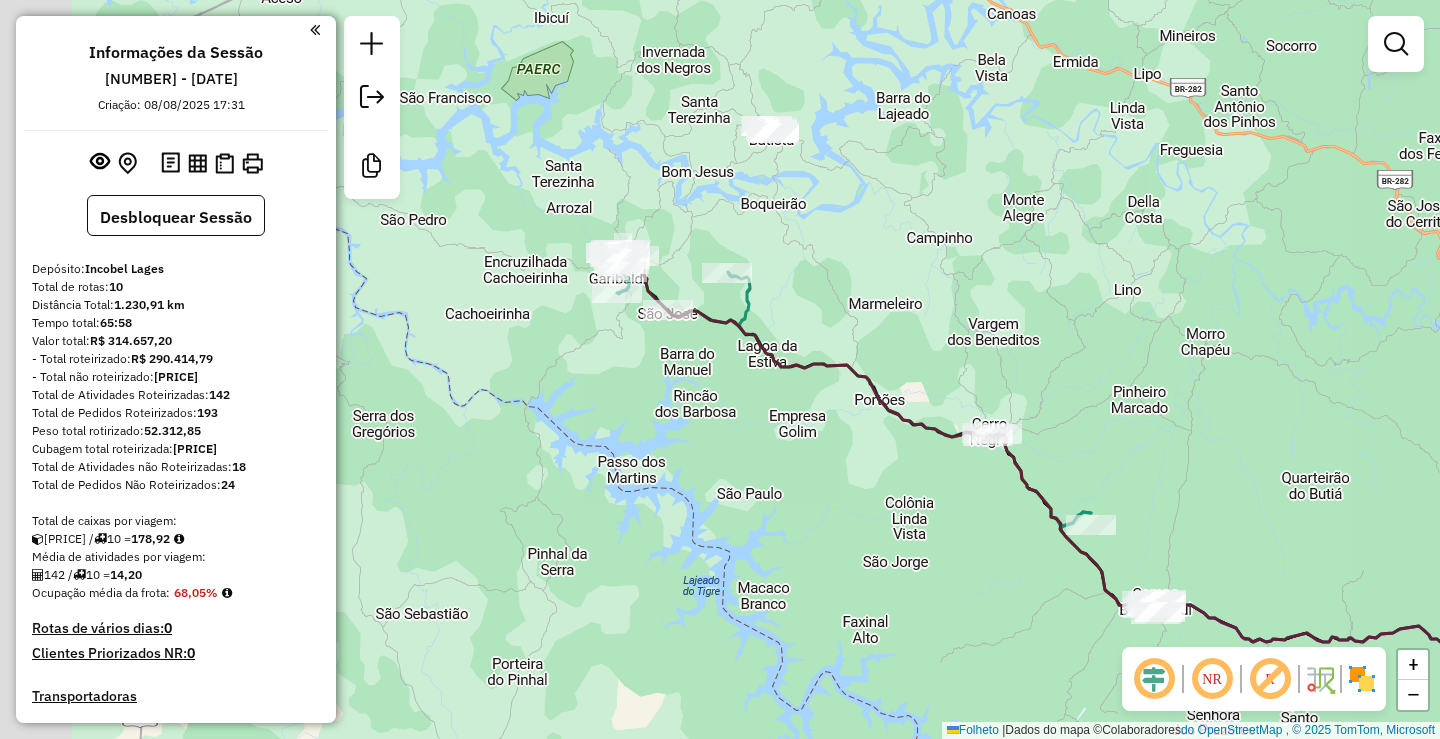 drag, startPoint x: 713, startPoint y: 350, endPoint x: 834, endPoint y: 418, distance: 138.79842 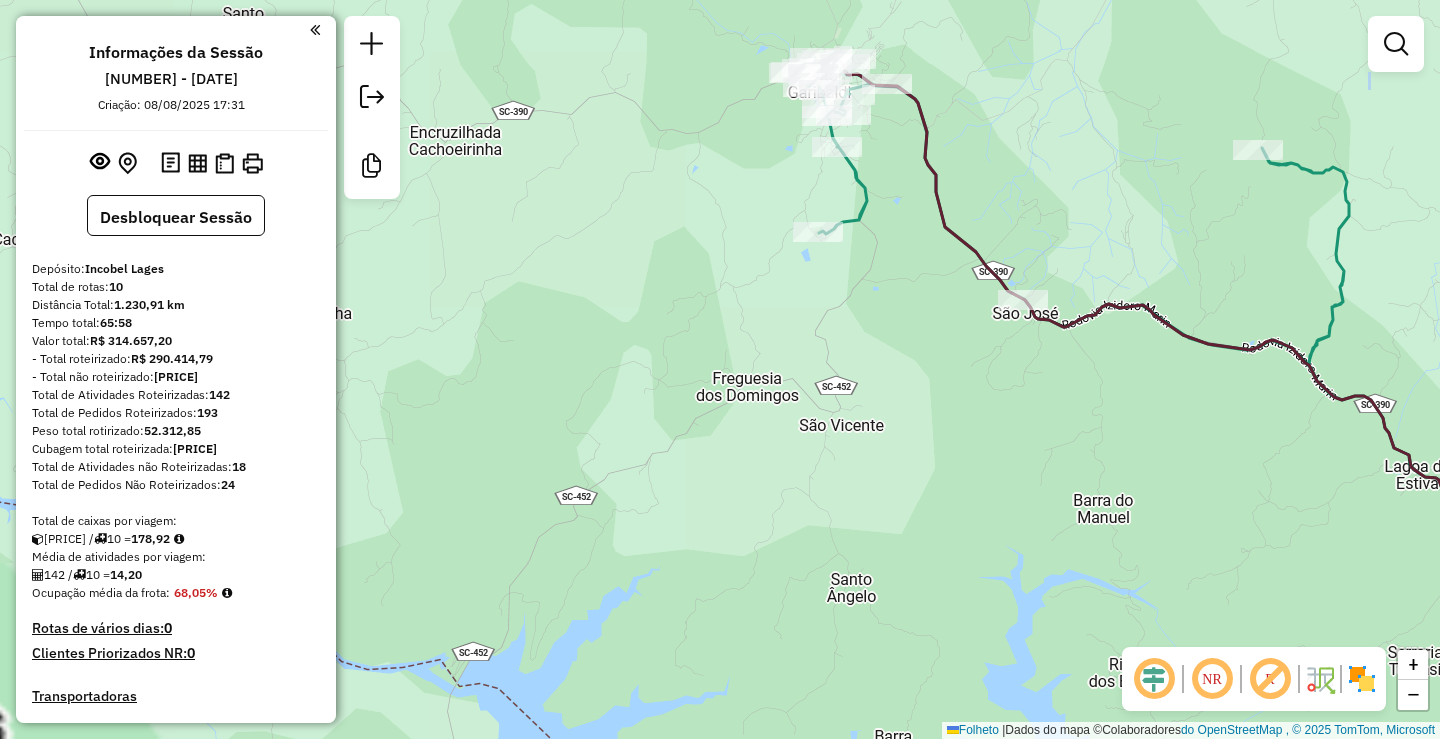 click on "Janela de atendimento Grade de atendimento Capacidade Transportadoras Veículos Cliente Pedidos  Rotas Selecione os dias de semana para filtrar as janelas de atendimento  Seg   Ter   Qua   Qui   Sex   Sáb   Dom  Informe o período da janela de atendimento: De: Até:  Filtrar exatamente a janela do cliente  Considerar janela de atendimento padrão  Selecione os dias de semana para filtrar as grades de atendimento  Seg   Ter   Qua   Qui   Sex   Sáb   Dom   Considerar clientes sem dia de atendimento cadastrado  Clientes fora do dia de atendimento selecionado Filtrar as atividades entre os valores definidos abaixo:  Peso mínimo:   Peso máximo:   Cubagem mínima:   Cubagem máxima:   De:   Até:  Filtrar as atividades entre o tempo de atendimento definido abaixo:  De:   Até:   Considerar capacidade total dos clientes não roteirizados Transportadora: Selecione um ou mais itens Tipo de veículo: Selecione um ou mais itens Veículo: Selecione um ou mais itens Motorista: Selecione um ou mais itens Nome: Rótulo:" 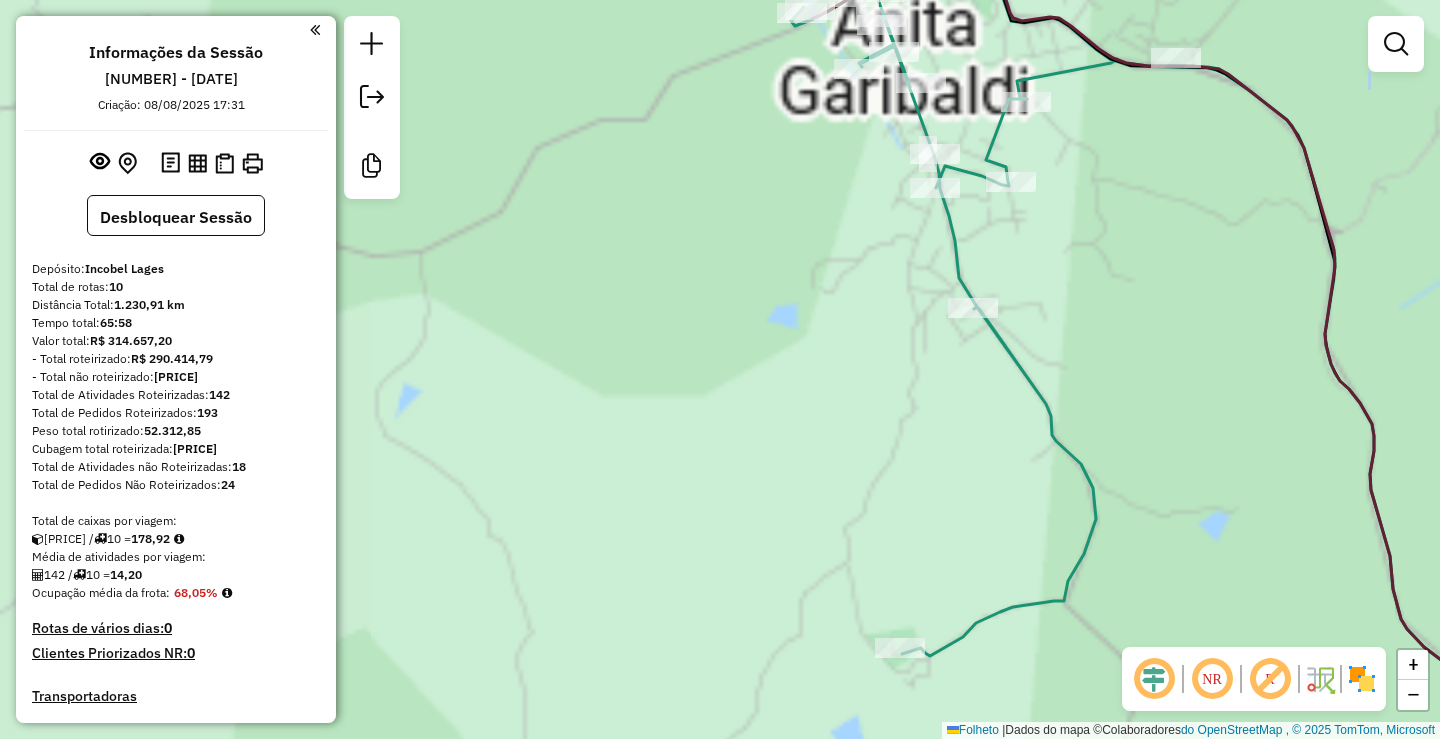 drag, startPoint x: 686, startPoint y: 310, endPoint x: 662, endPoint y: 408, distance: 100.89599 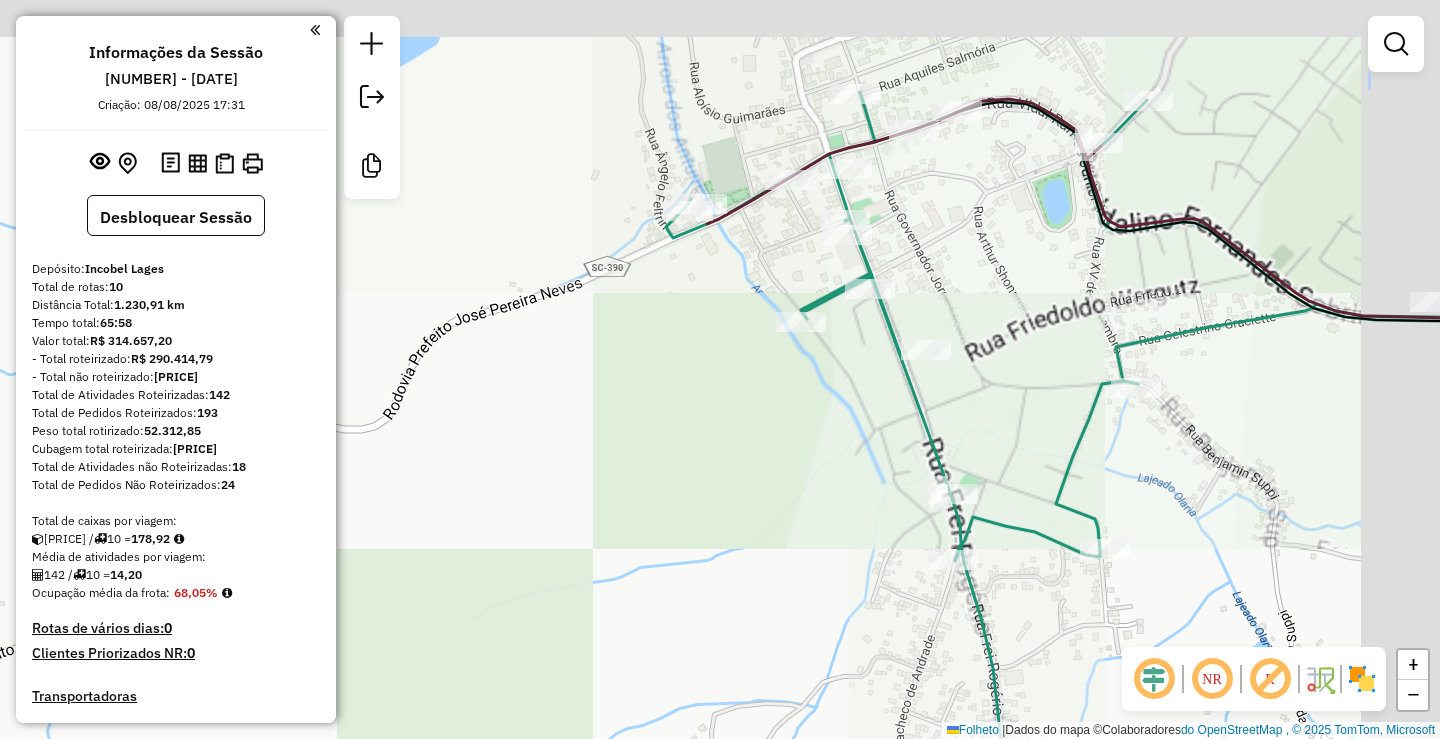 drag, startPoint x: 744, startPoint y: 356, endPoint x: 720, endPoint y: 389, distance: 40.804413 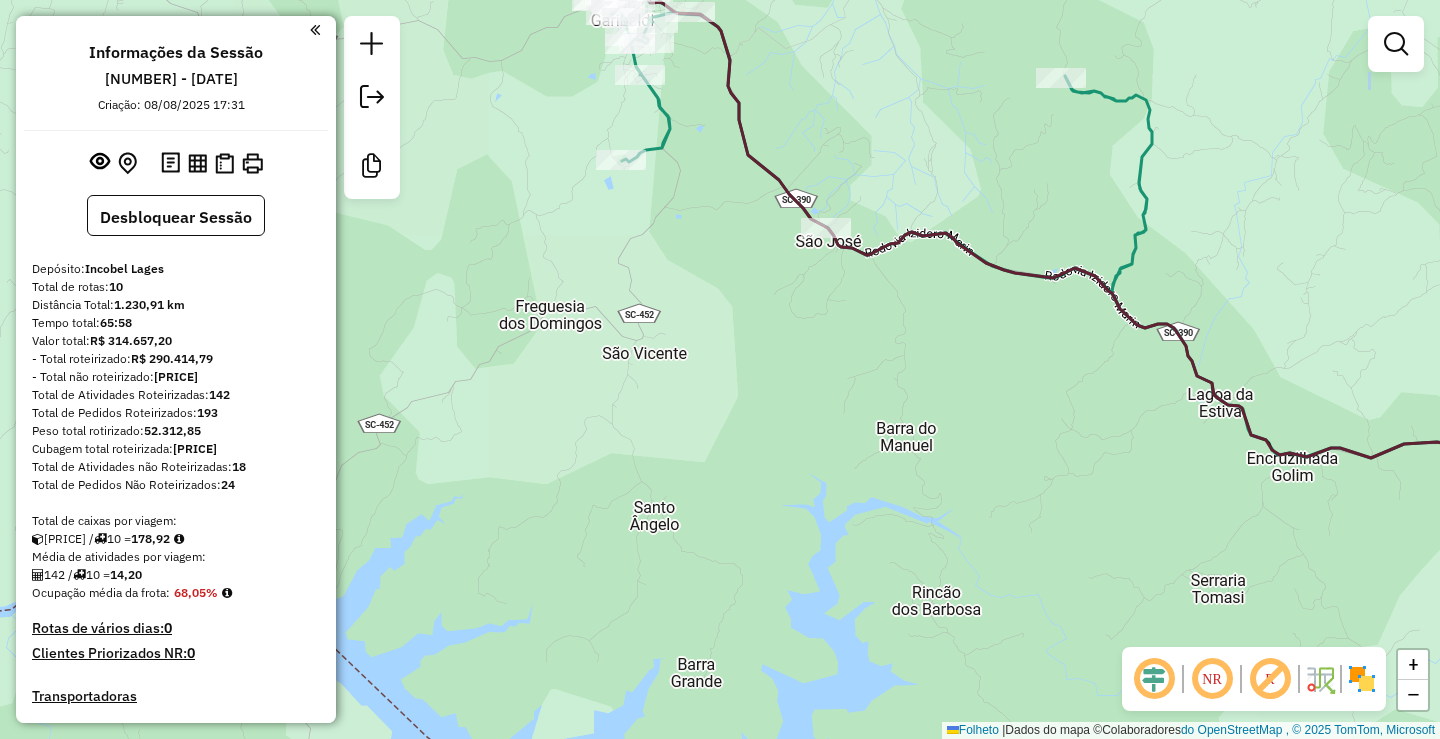 click on "Janela de atendimento Grade de atendimento Capacidade Transportadoras Veículos Cliente Pedidos  Rotas Selecione os dias de semana para filtrar as janelas de atendimento  Seg   Ter   Qua   Qui   Sex   Sáb   Dom  Informe o período da janela de atendimento: De: Até:  Filtrar exatamente a janela do cliente  Considerar janela de atendimento padrão  Selecione os dias de semana para filtrar as grades de atendimento  Seg   Ter   Qua   Qui   Sex   Sáb   Dom   Considerar clientes sem dia de atendimento cadastrado  Clientes fora do dia de atendimento selecionado Filtrar as atividades entre os valores definidos abaixo:  Peso mínimo:   Peso máximo:   Cubagem mínima:   Cubagem máxima:   De:   Até:  Filtrar as atividades entre o tempo de atendimento definido abaixo:  De:   Até:   Considerar capacidade total dos clientes não roteirizados Transportadora: Selecione um ou mais itens Tipo de veículo: Selecione um ou mais itens Veículo: Selecione um ou mais itens Motorista: Selecione um ou mais itens Nome: Rótulo:" 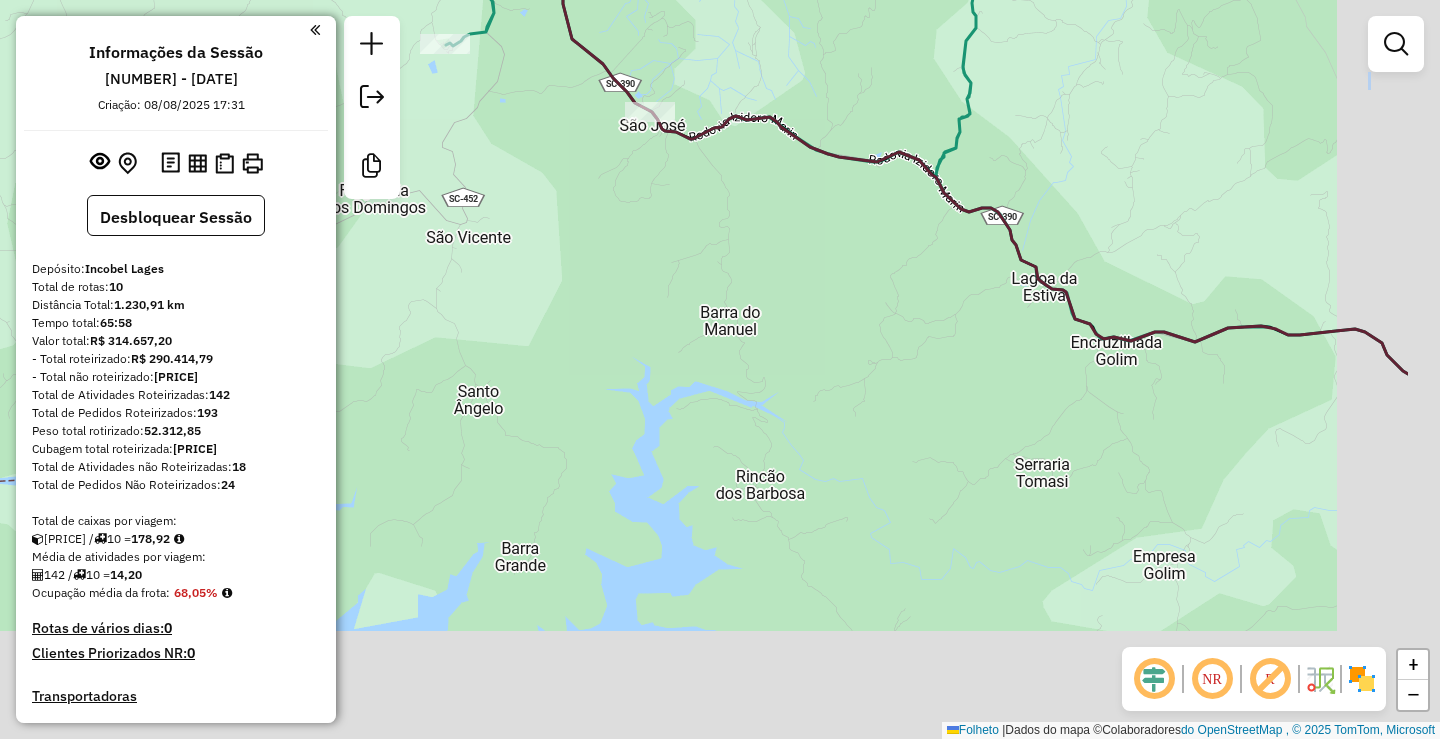 drag, startPoint x: 1049, startPoint y: 397, endPoint x: 976, endPoint y: 343, distance: 90.80198 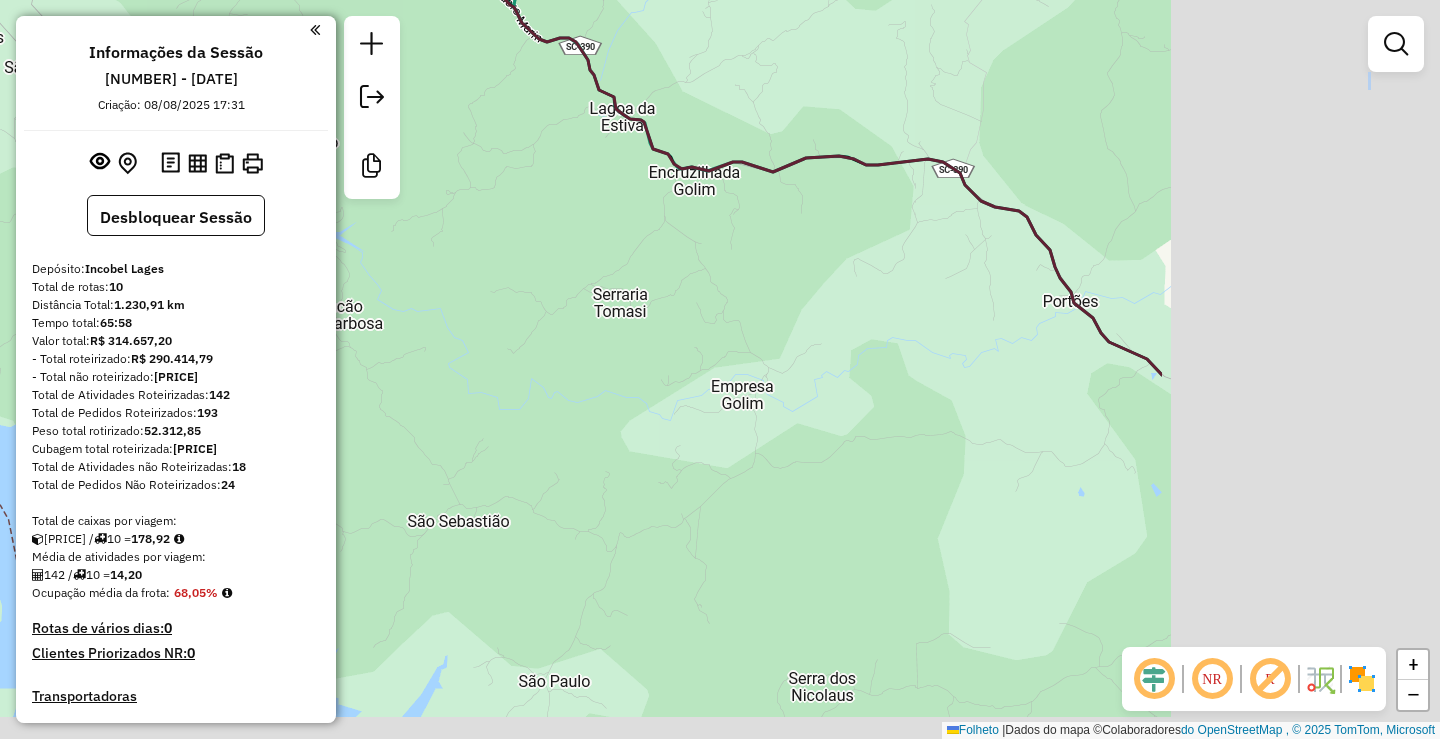 drag, startPoint x: 807, startPoint y: 300, endPoint x: 776, endPoint y: 283, distance: 35.35534 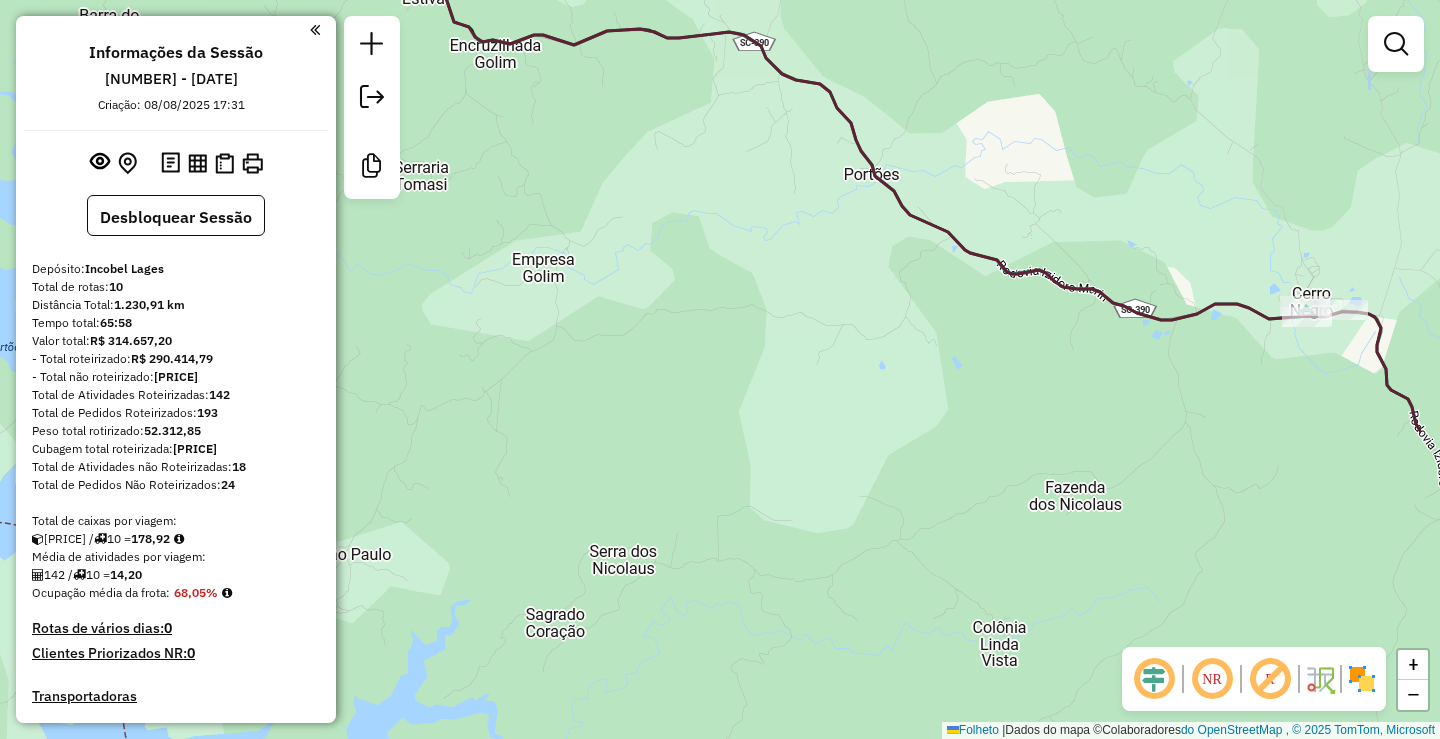 drag, startPoint x: 985, startPoint y: 428, endPoint x: 782, endPoint y: 313, distance: 233.31096 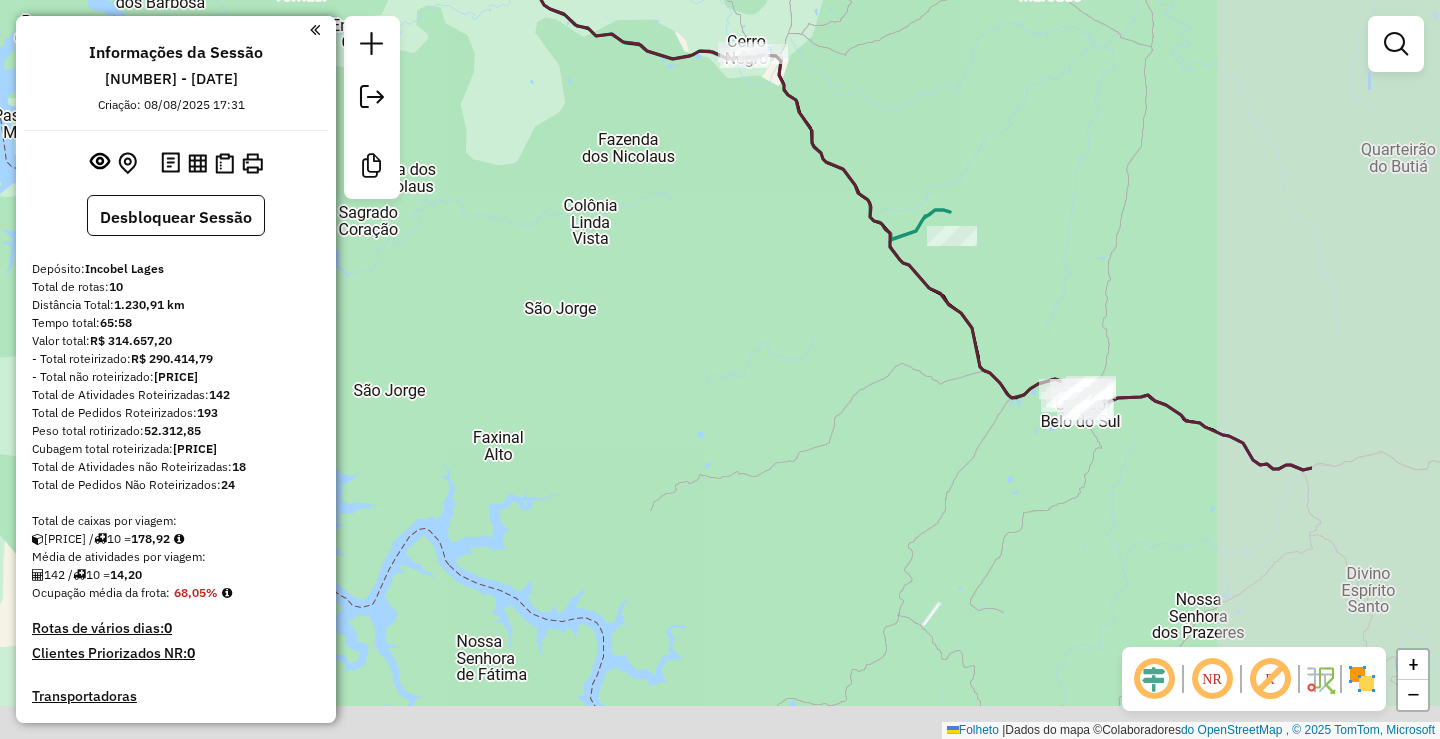 drag, startPoint x: 996, startPoint y: 449, endPoint x: 734, endPoint y: 214, distance: 351.9503 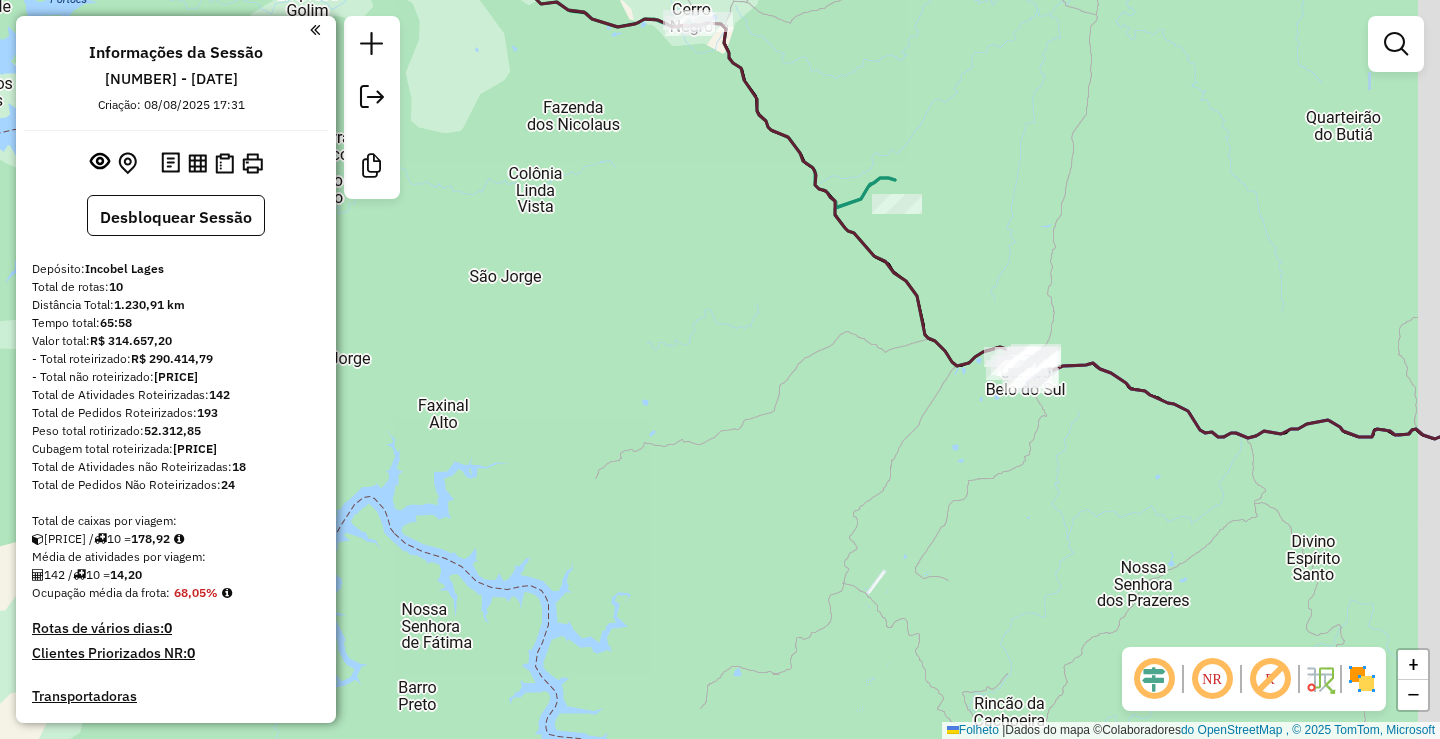 drag, startPoint x: 974, startPoint y: 407, endPoint x: 940, endPoint y: 400, distance: 34.713108 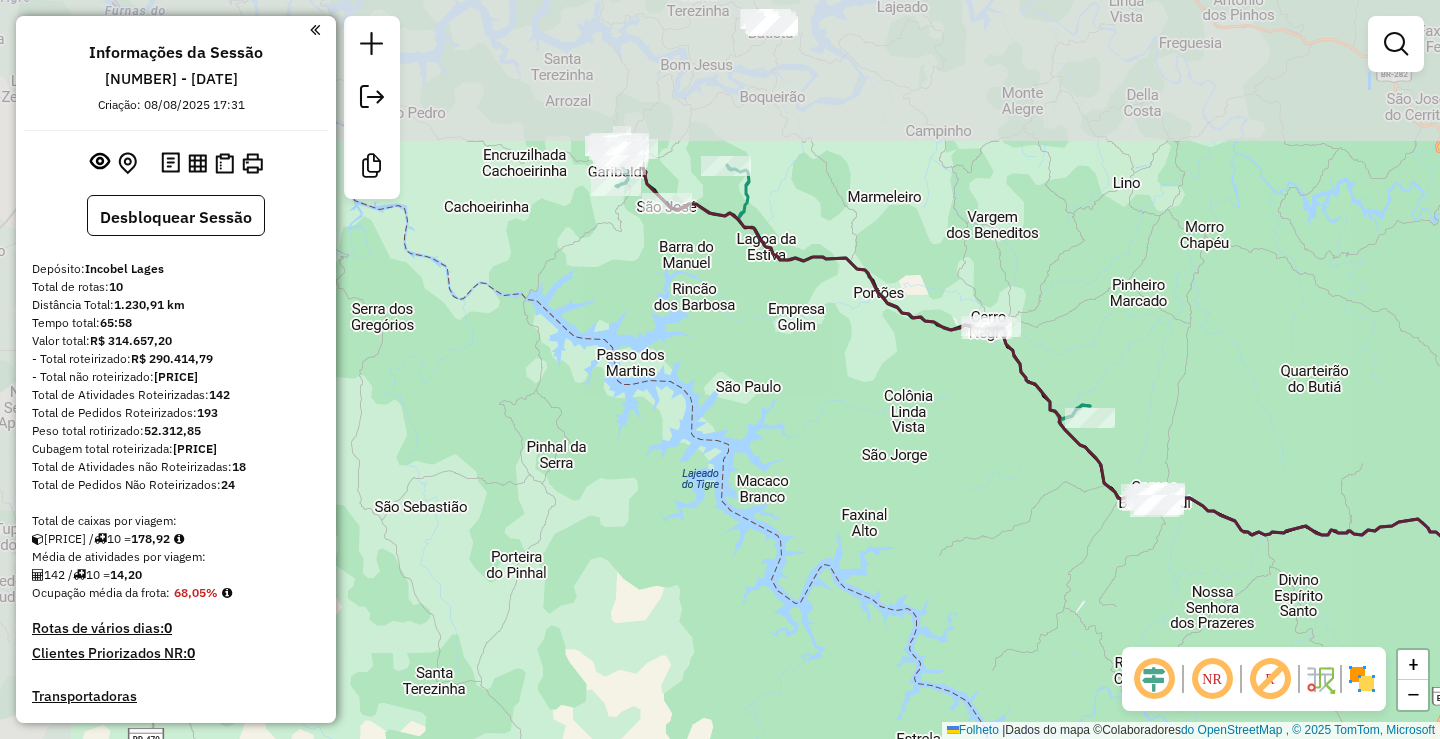 drag, startPoint x: 827, startPoint y: 320, endPoint x: 957, endPoint y: 415, distance: 161.01242 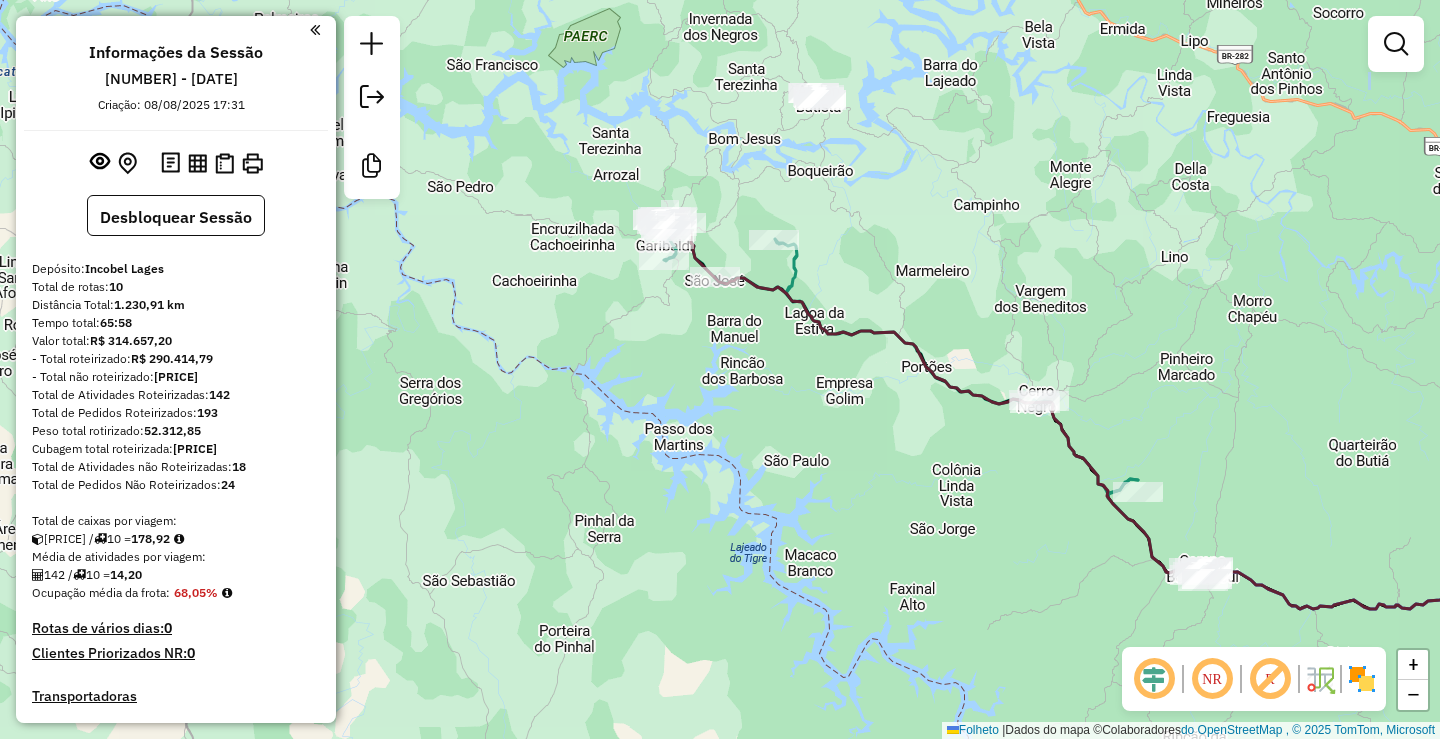 drag, startPoint x: 810, startPoint y: 364, endPoint x: 822, endPoint y: 379, distance: 19.209373 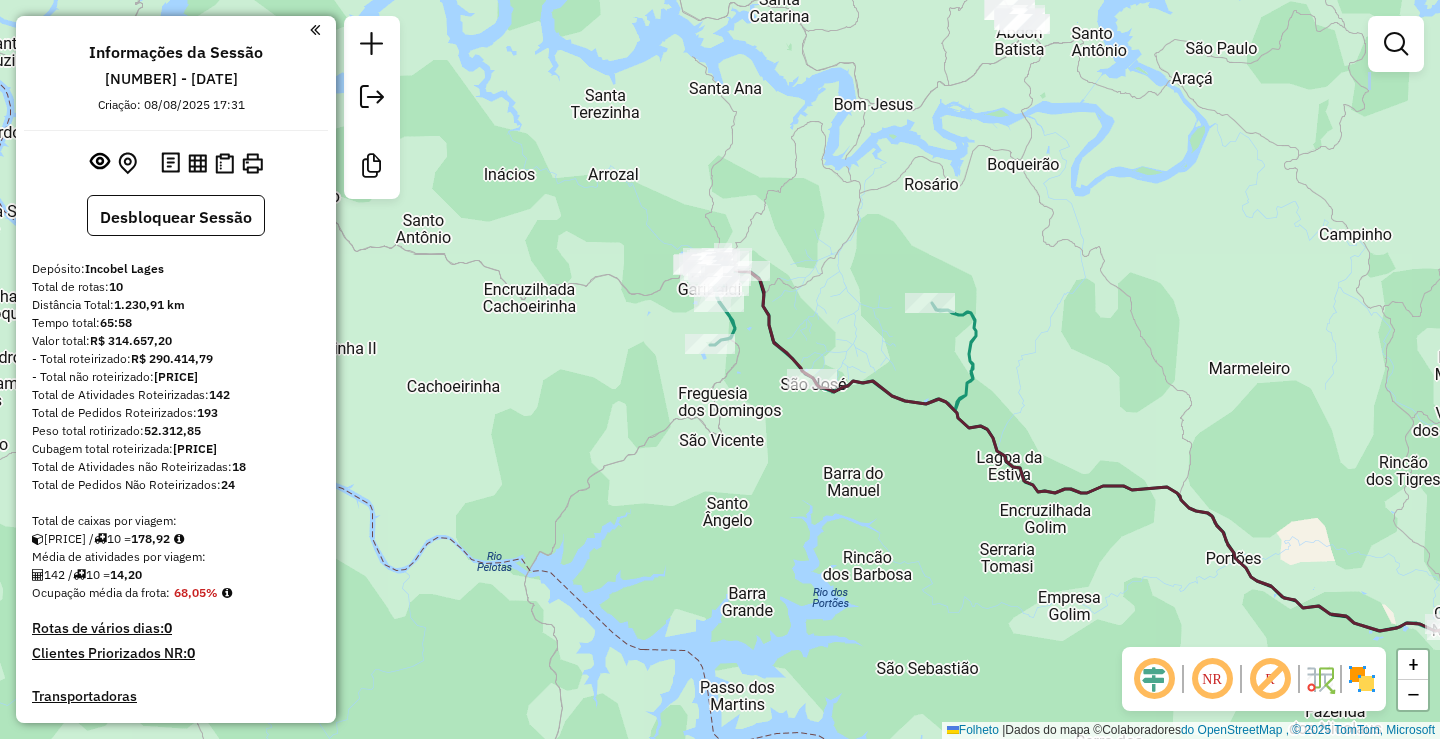drag, startPoint x: 713, startPoint y: 318, endPoint x: 696, endPoint y: 361, distance: 46.238514 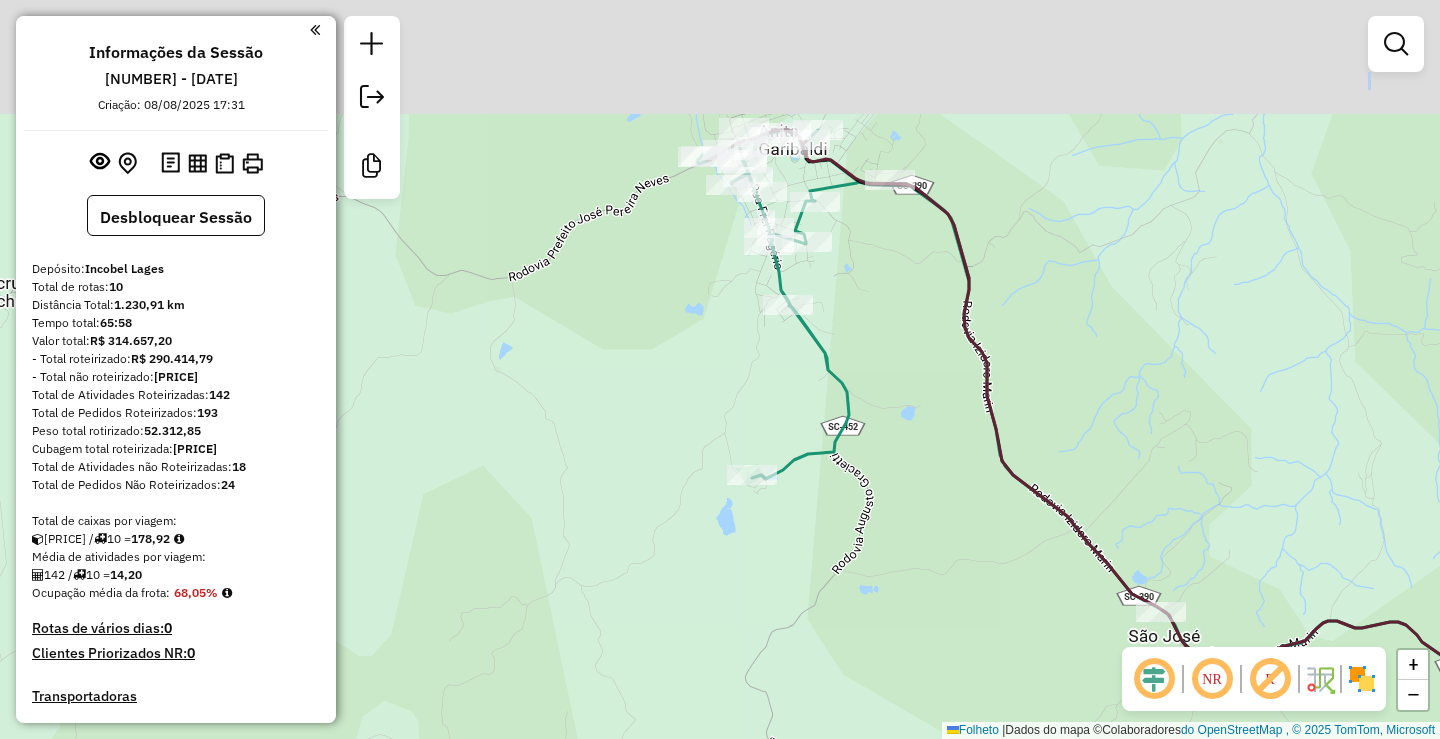 click on "Janela de atendimento Grade de atendimento Capacidade Transportadoras Veículos Cliente Pedidos  Rotas Selecione os dias de semana para filtrar as janelas de atendimento  Seg   Ter   Qua   Qui   Sex   Sáb   Dom  Informe o período da janela de atendimento: De: Até:  Filtrar exatamente a janela do cliente  Considerar janela de atendimento padrão  Selecione os dias de semana para filtrar as grades de atendimento  Seg   Ter   Qua   Qui   Sex   Sáb   Dom   Considerar clientes sem dia de atendimento cadastrado  Clientes fora do dia de atendimento selecionado Filtrar as atividades entre os valores definidos abaixo:  Peso mínimo:   Peso máximo:   Cubagem mínima:   Cubagem máxima:   De:   Até:  Filtrar as atividades entre o tempo de atendimento definido abaixo:  De:   Até:   Considerar capacidade total dos clientes não roteirizados Transportadora: Selecione um ou mais itens Tipo de veículo: Selecione um ou mais itens Veículo: Selecione um ou mais itens Motorista: Selecione um ou mais itens Nome: Rótulo:" 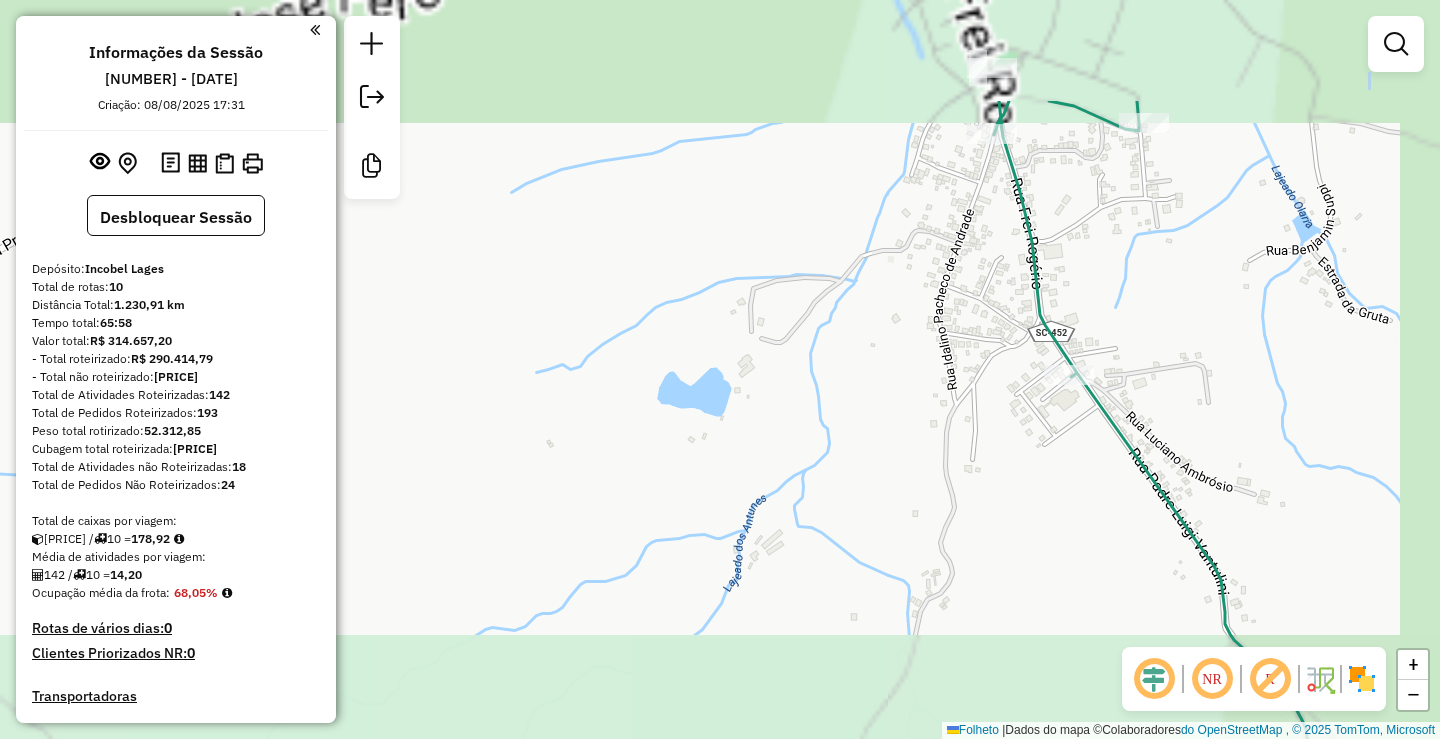 drag, startPoint x: 790, startPoint y: 274, endPoint x: 710, endPoint y: 450, distance: 193.32874 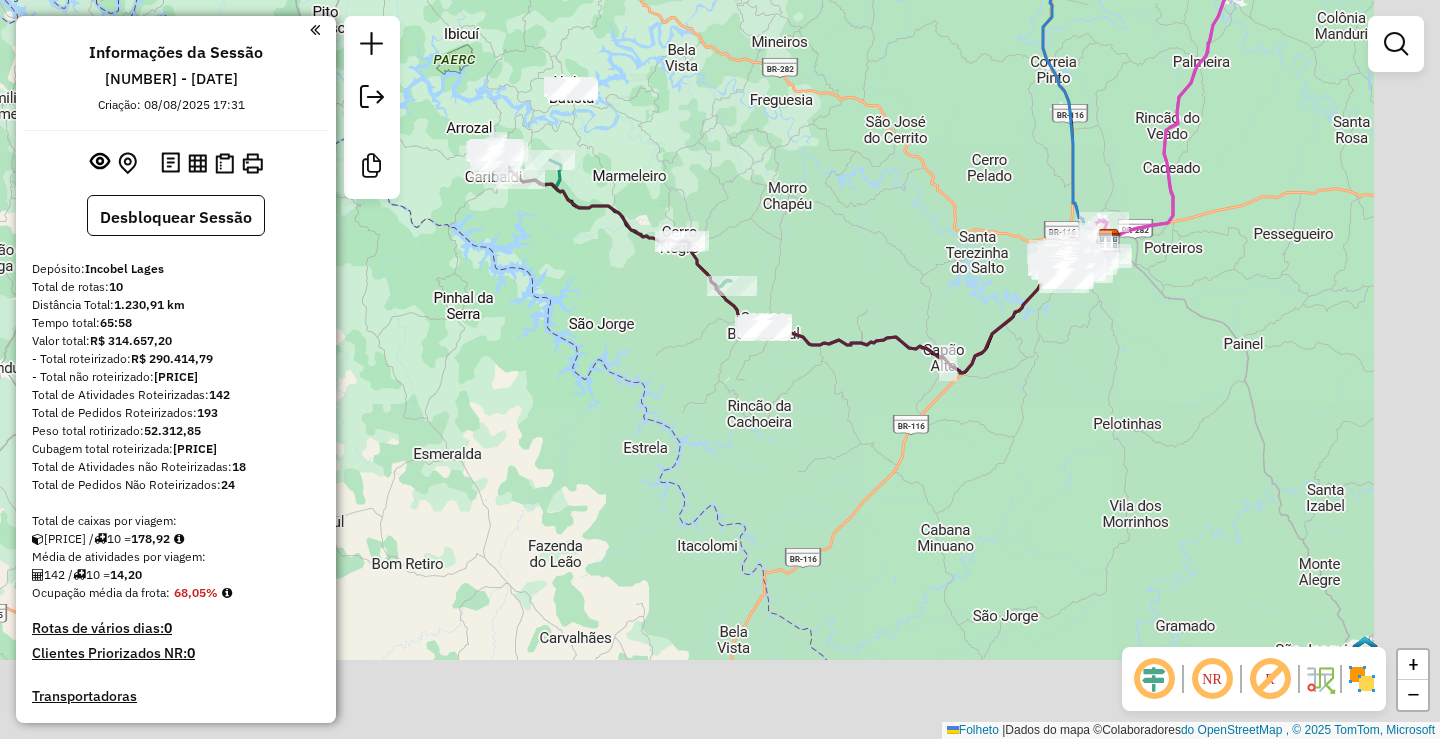 drag, startPoint x: 718, startPoint y: 382, endPoint x: 618, endPoint y: 250, distance: 165.60193 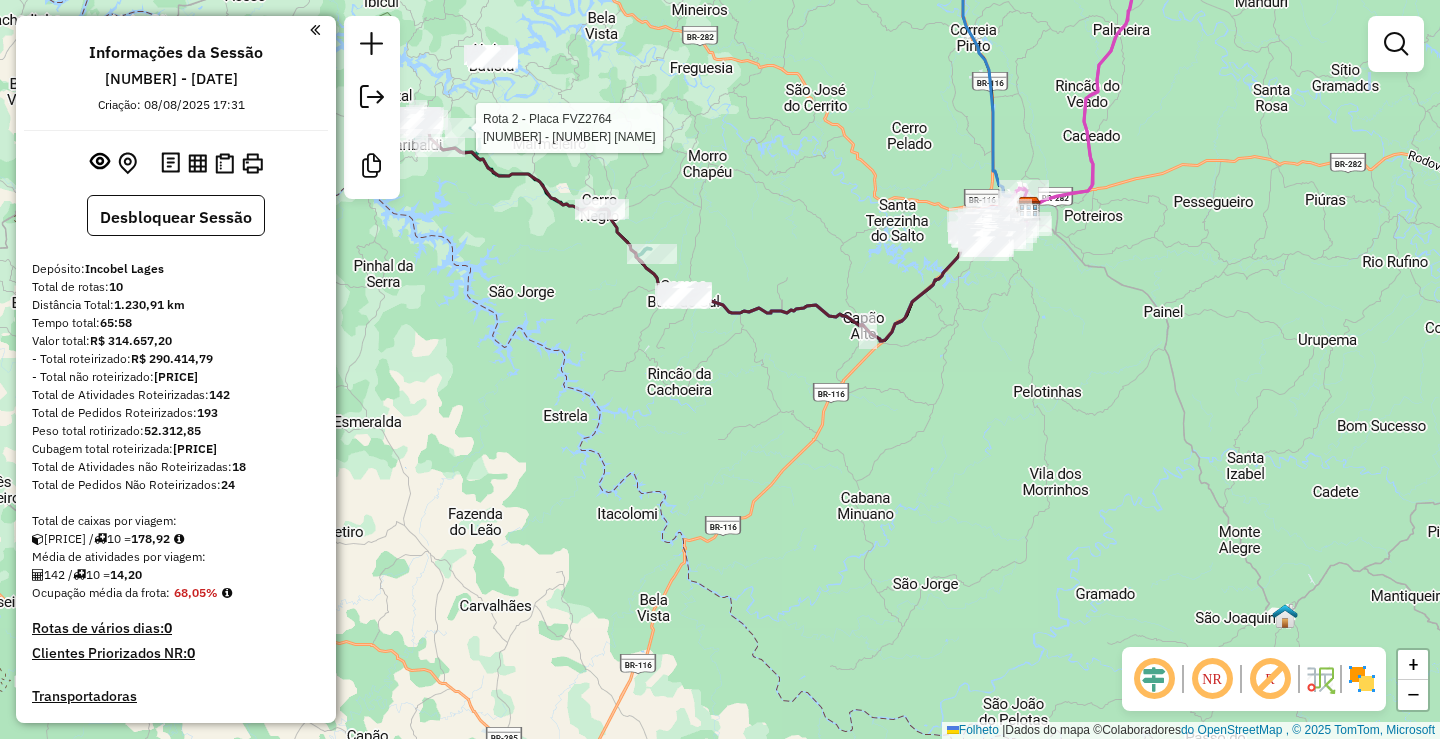 click on "Rota [NUMBER] - Placa [PLATE] [NUMBER] - [NUMBER] [NAME] Janela de atendimento Grade de atendimento Capacidade Transportadoras Veículos Cliente Pedidos Rotas Selecione os dias de semana para filtrar as janelas de atendimento Seg Ter Qua Qui Sex Sáb Dom Informe o período da janela de atendimento: De: Até: Filtrar exatamente a janela do cliente Considerar janela de atendimento padrão Selecione os dias de semana para filtrar as grades de atendimento Seg Ter Qua Qui Sex Sáb Dom Considerar clientes sem dia de atendimento cadastrado Clientes fora do dia de atendimento selecionado Filtrar as atividades entre os valores definidos abaixo: Peso mínimo: Peso máximo: Cubagem mínima: Cubagem máxima: De: Até: Filtrar as atividades entre o tempo de atendimento definido abaixo: De: Até: Considerar capacidade total dos clientes não roteirizados Transportadora: Selecione um ou mais itens Tipo de veículo: Selecione um ou mais itens Veículo: Selecione um ou mais itens" 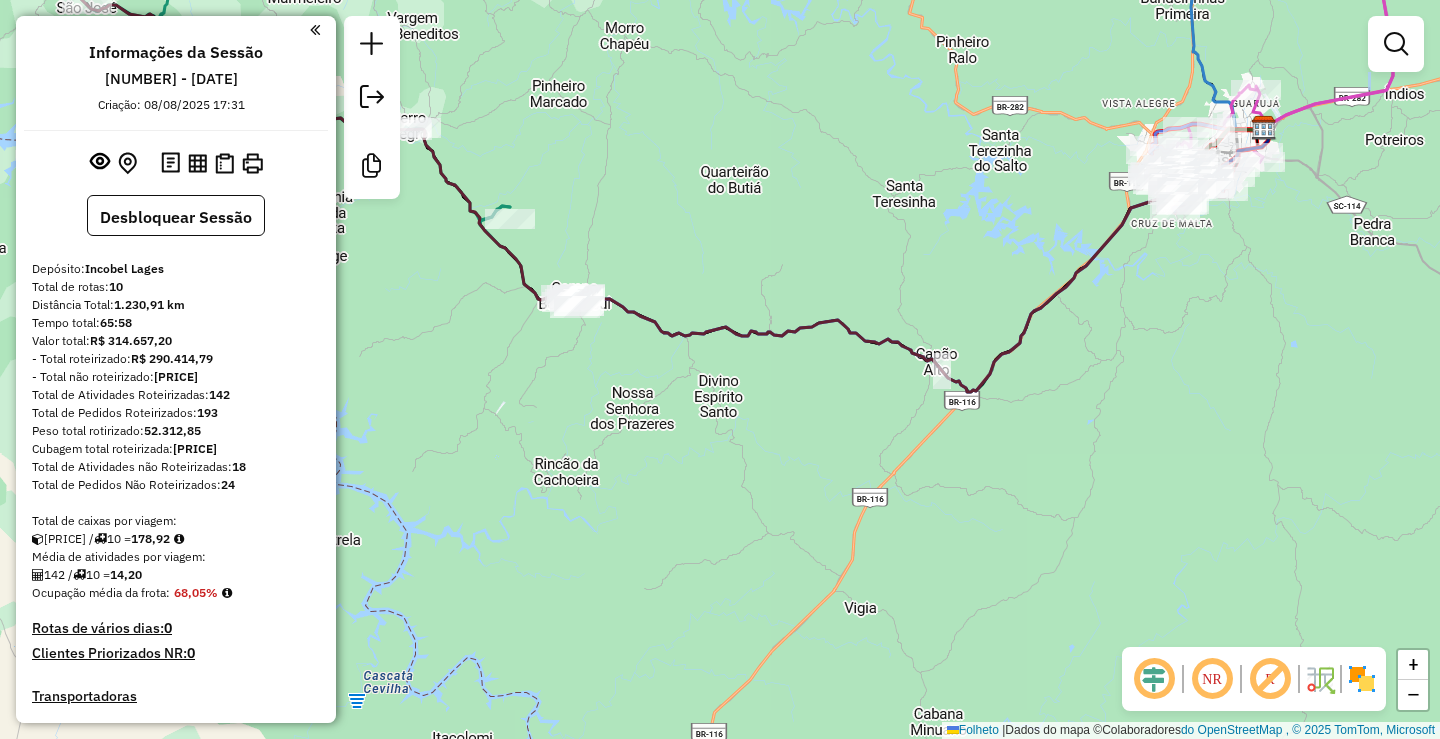 drag, startPoint x: 798, startPoint y: 275, endPoint x: 840, endPoint y: 275, distance: 42 